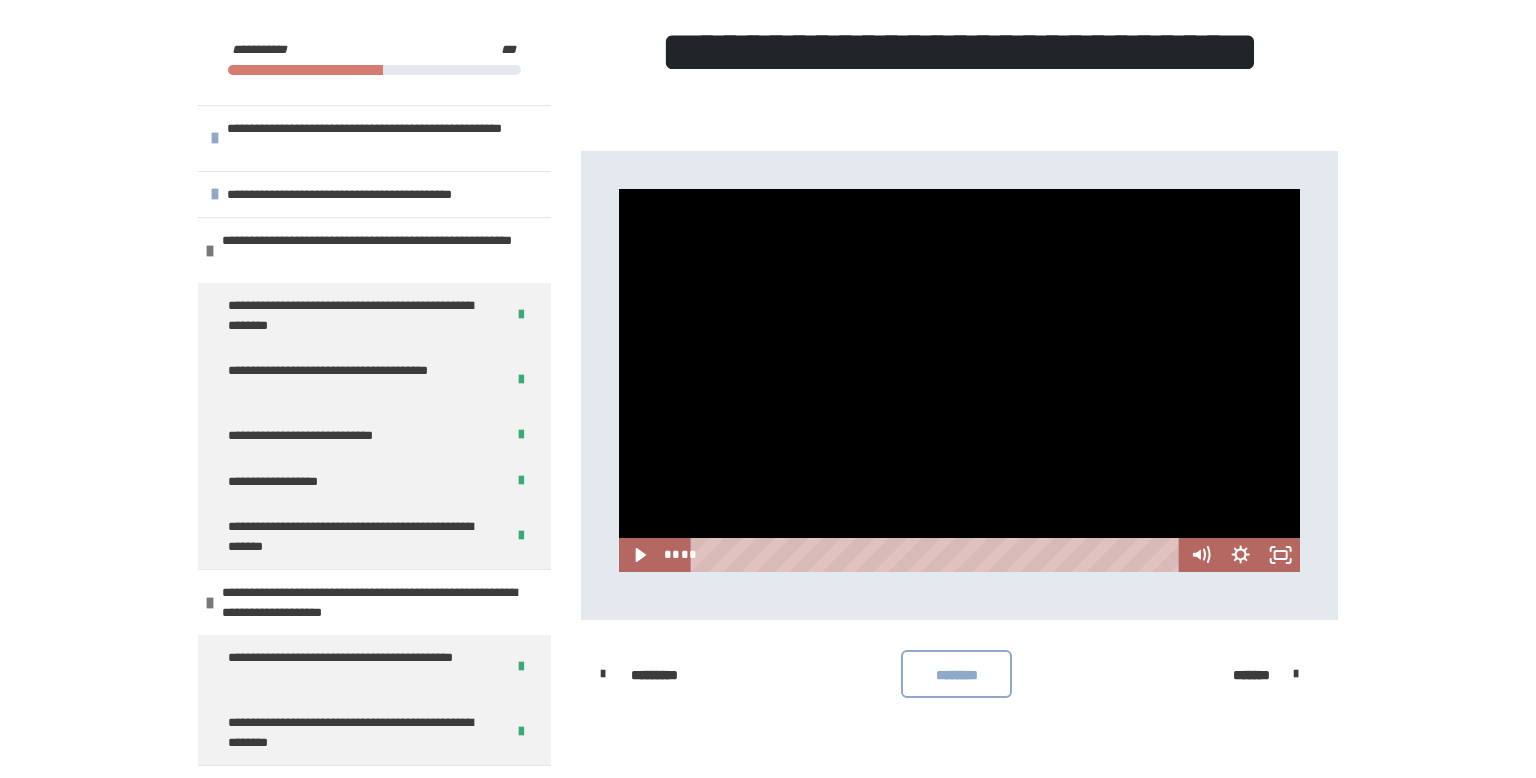 scroll, scrollTop: 0, scrollLeft: 0, axis: both 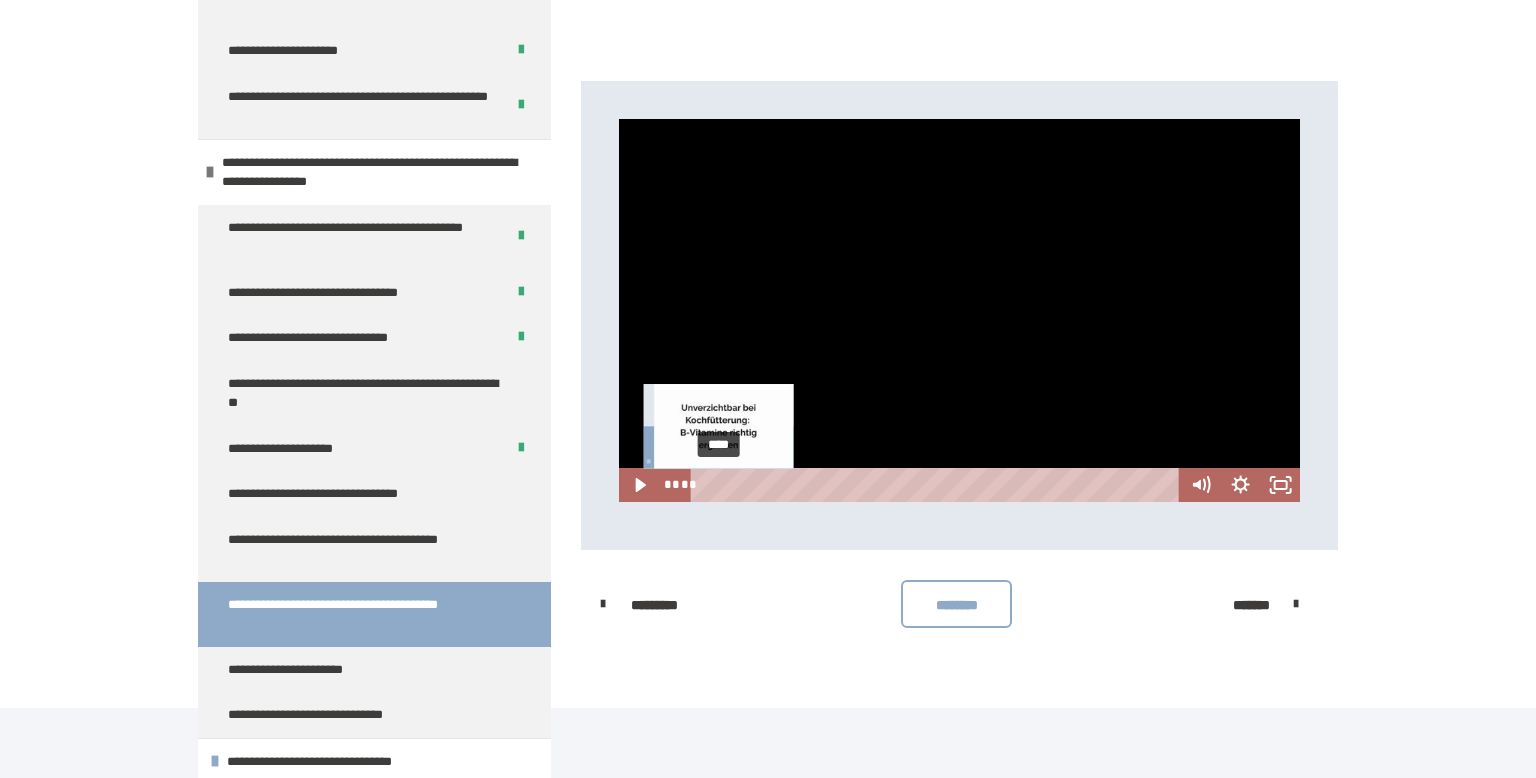 click on "****" at bounding box center [937, 485] 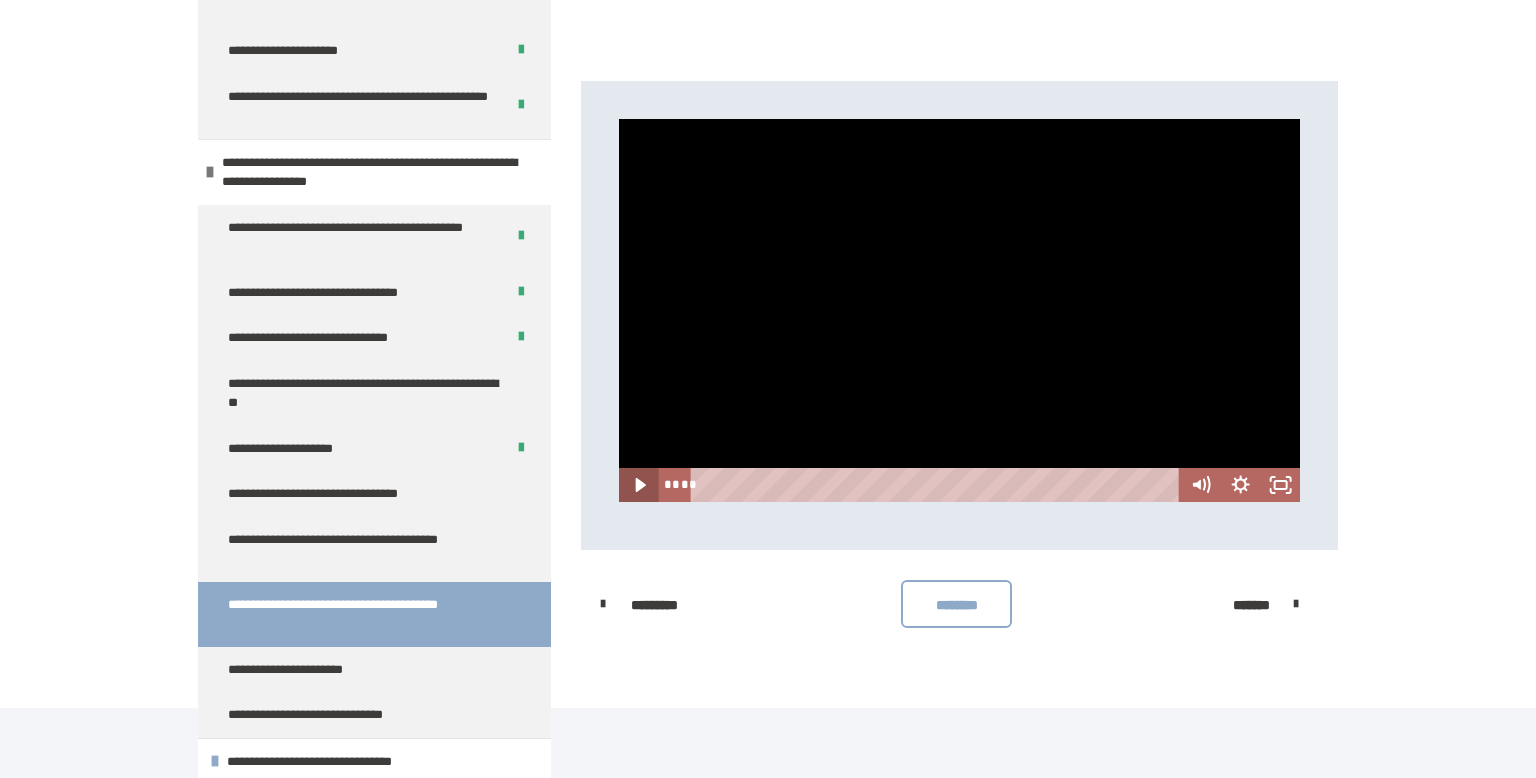 click 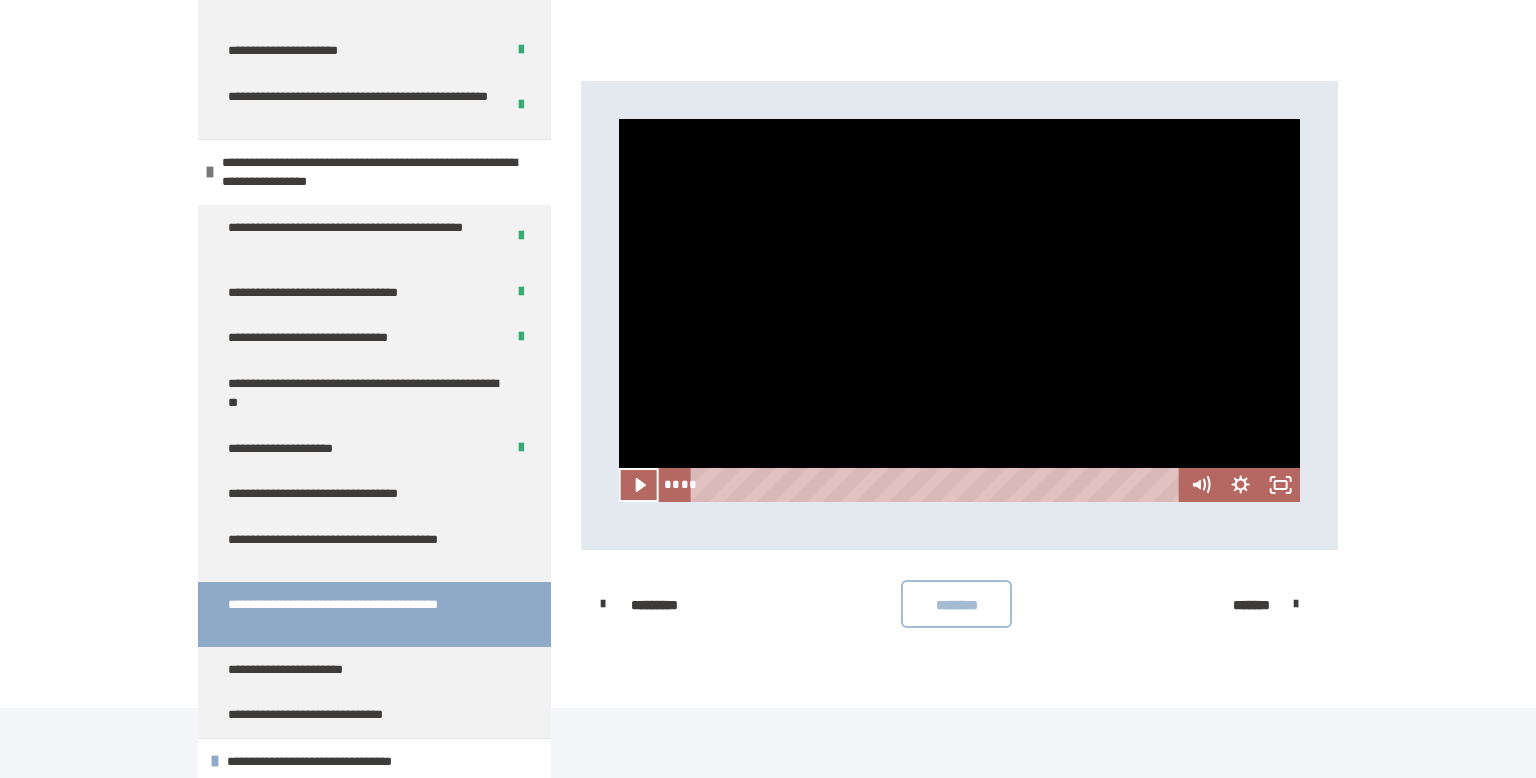 click on "********" at bounding box center (956, 605) 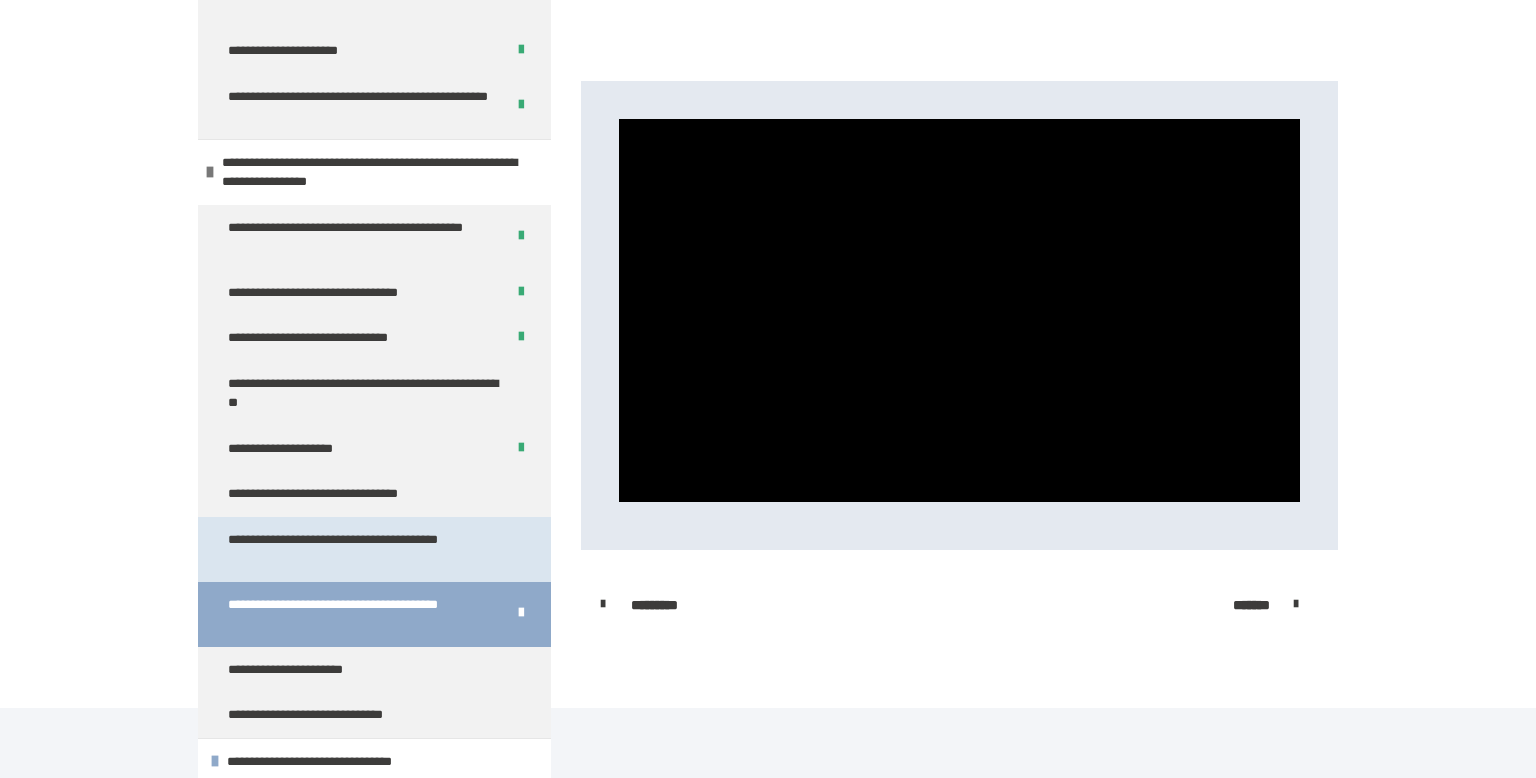 click on "**********" at bounding box center [366, 549] 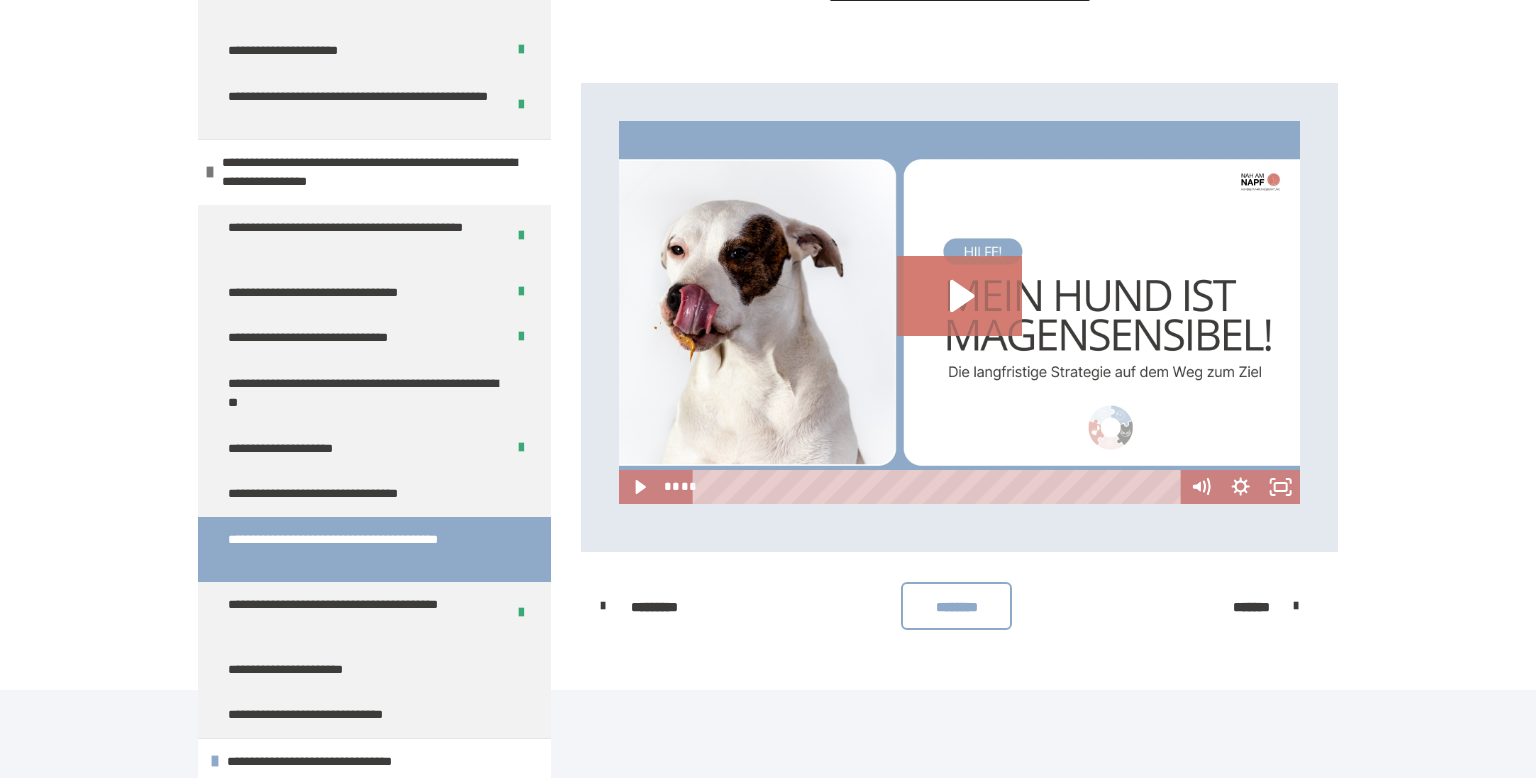 scroll, scrollTop: 548, scrollLeft: 0, axis: vertical 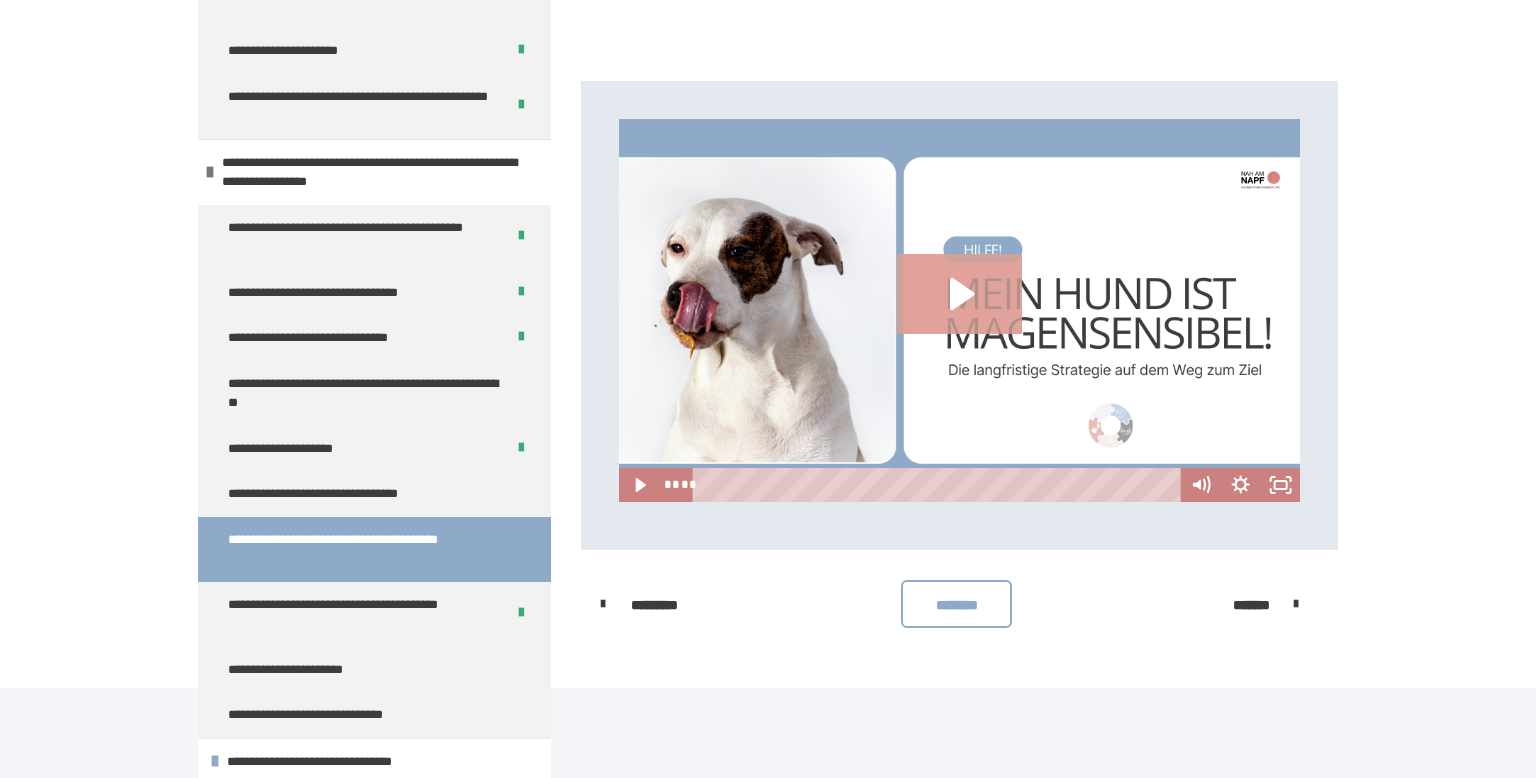 click 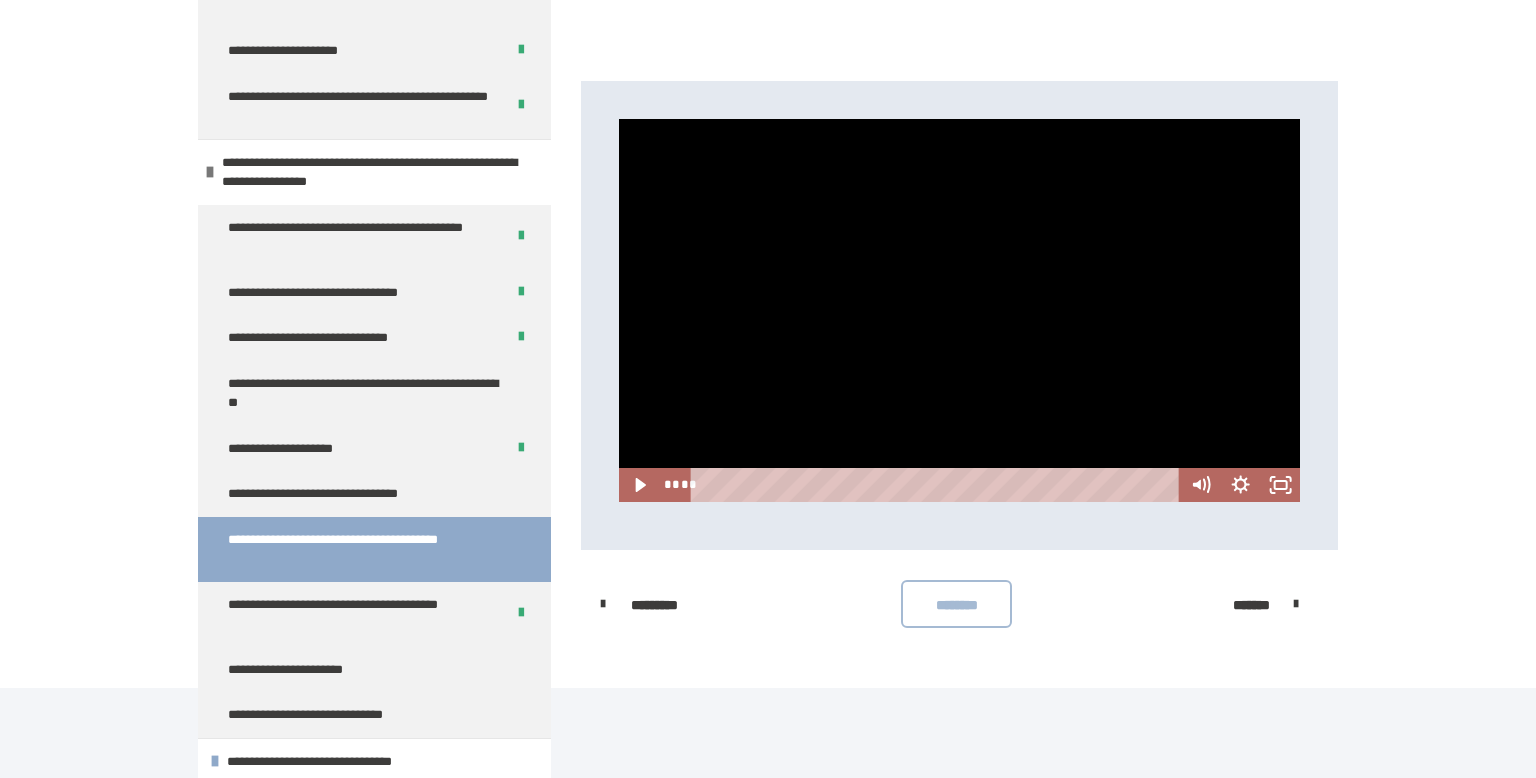 click on "********" at bounding box center [956, 605] 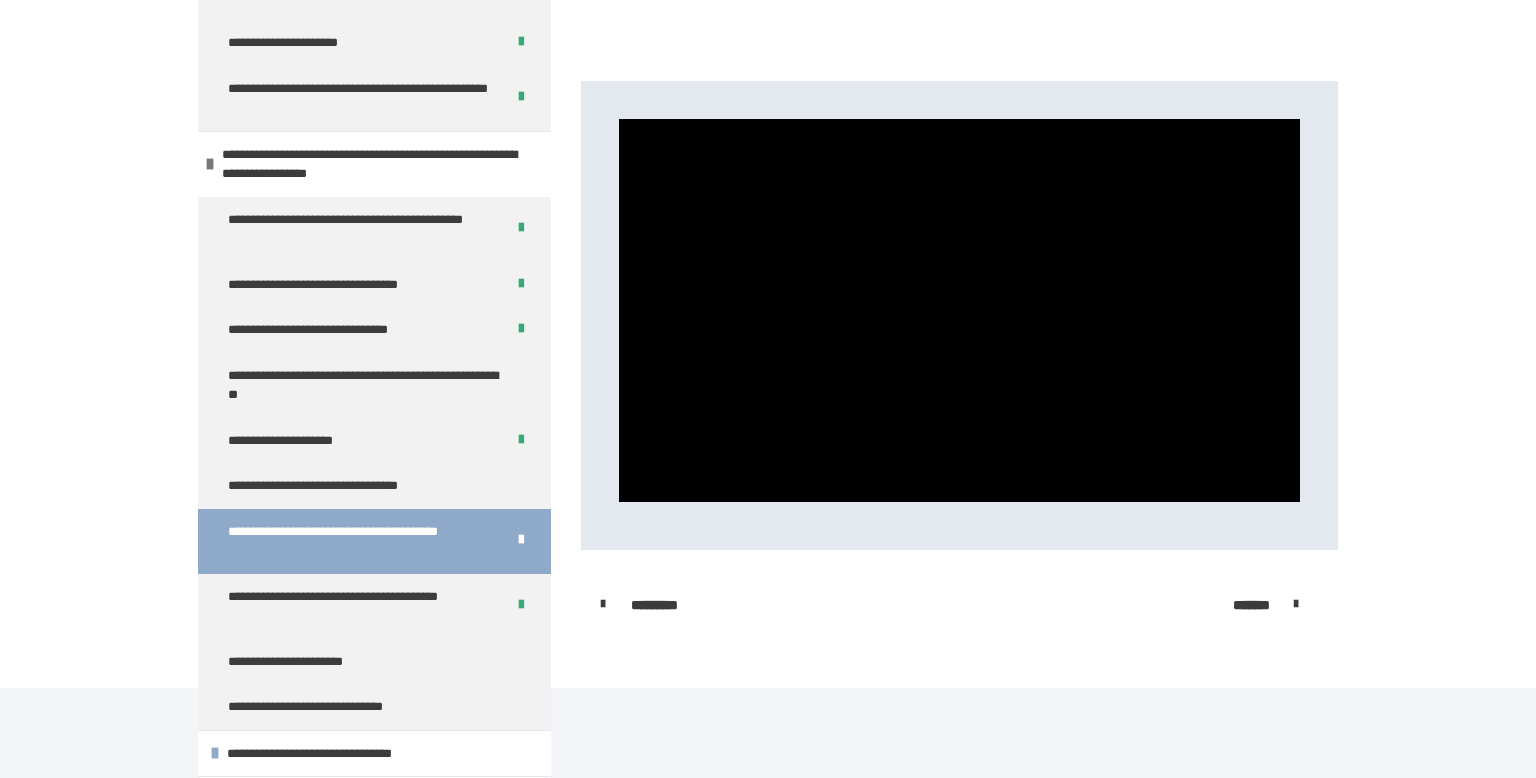 scroll, scrollTop: 1035, scrollLeft: 0, axis: vertical 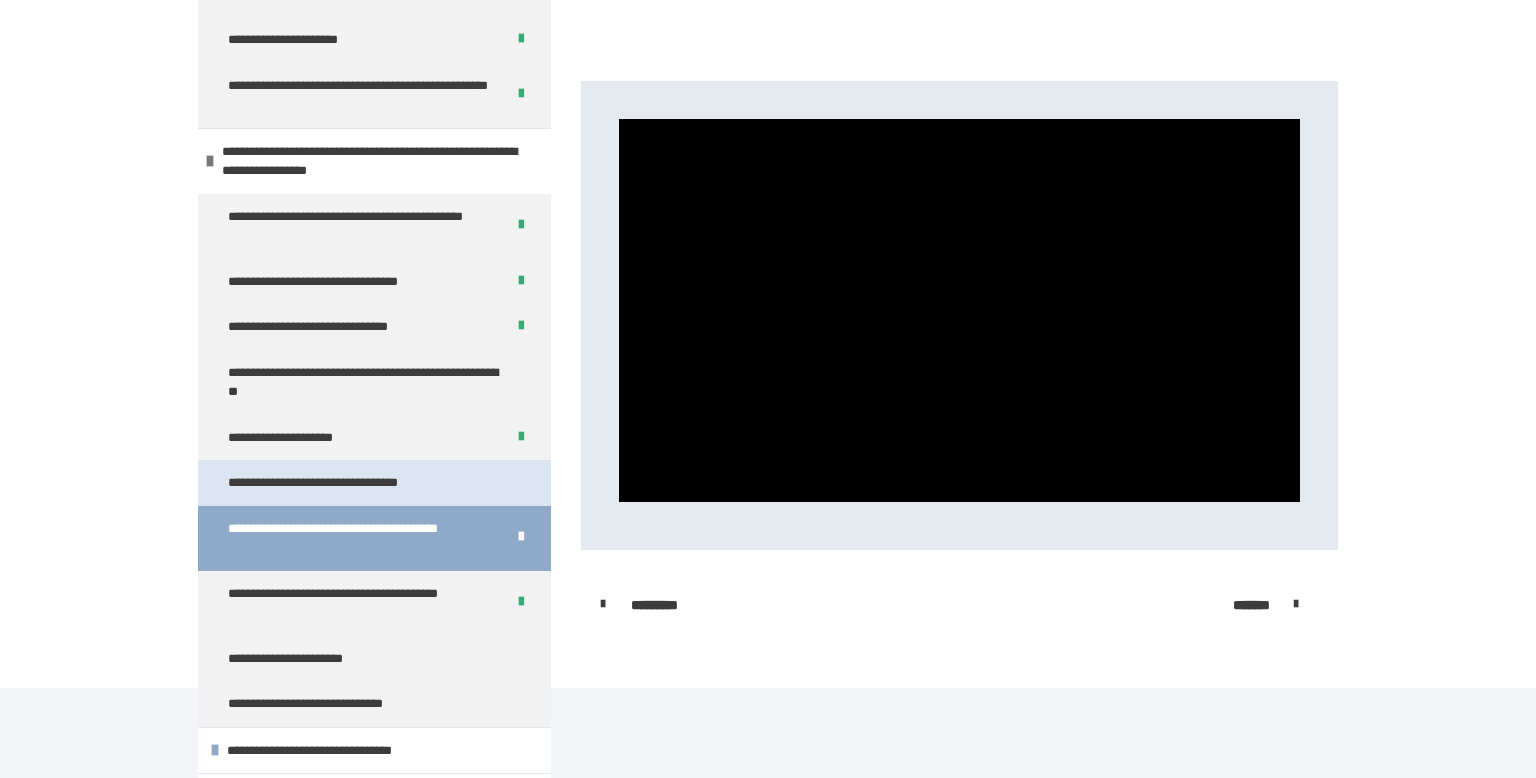 click on "**********" at bounding box center (361, 483) 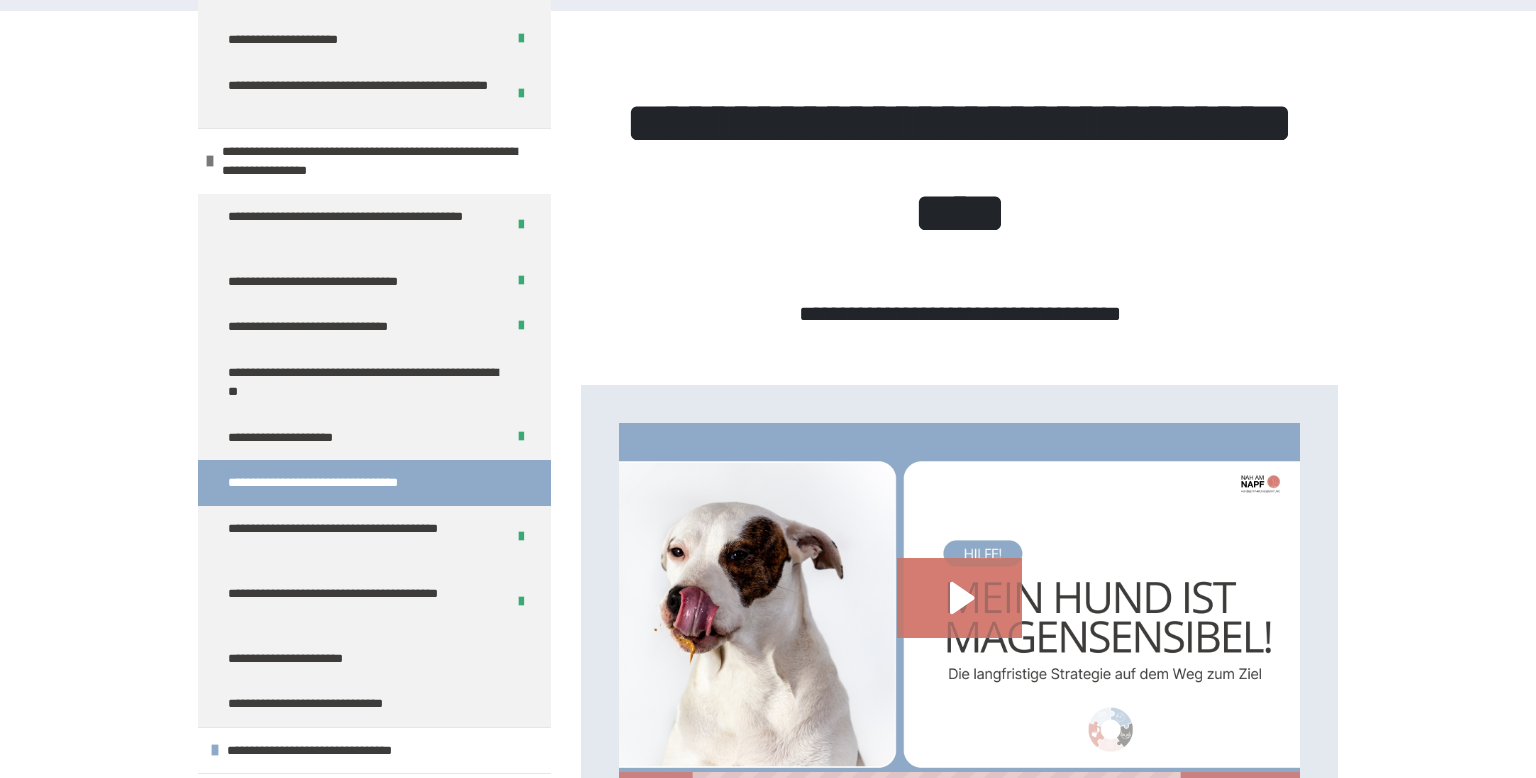 scroll, scrollTop: 531, scrollLeft: 0, axis: vertical 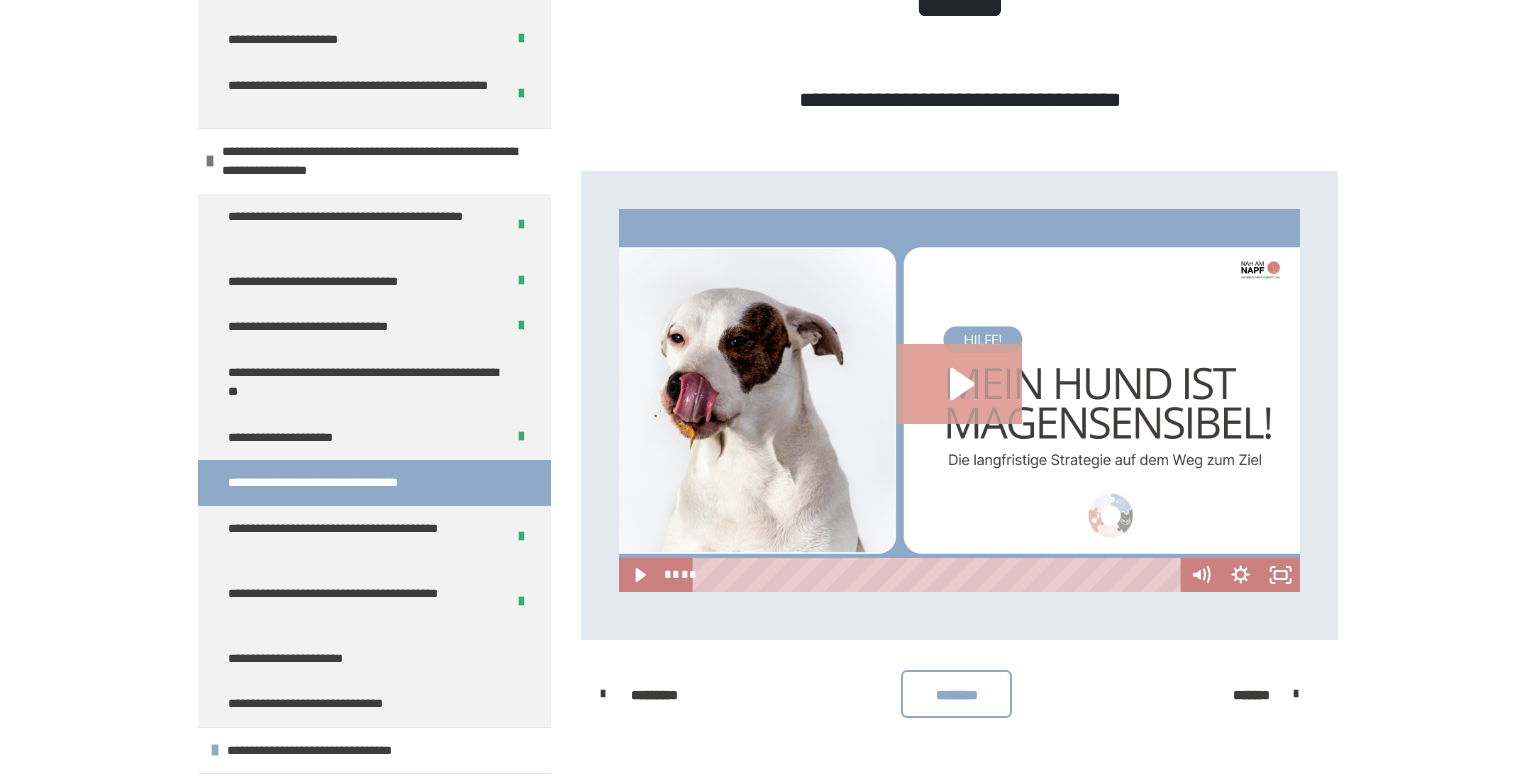 click 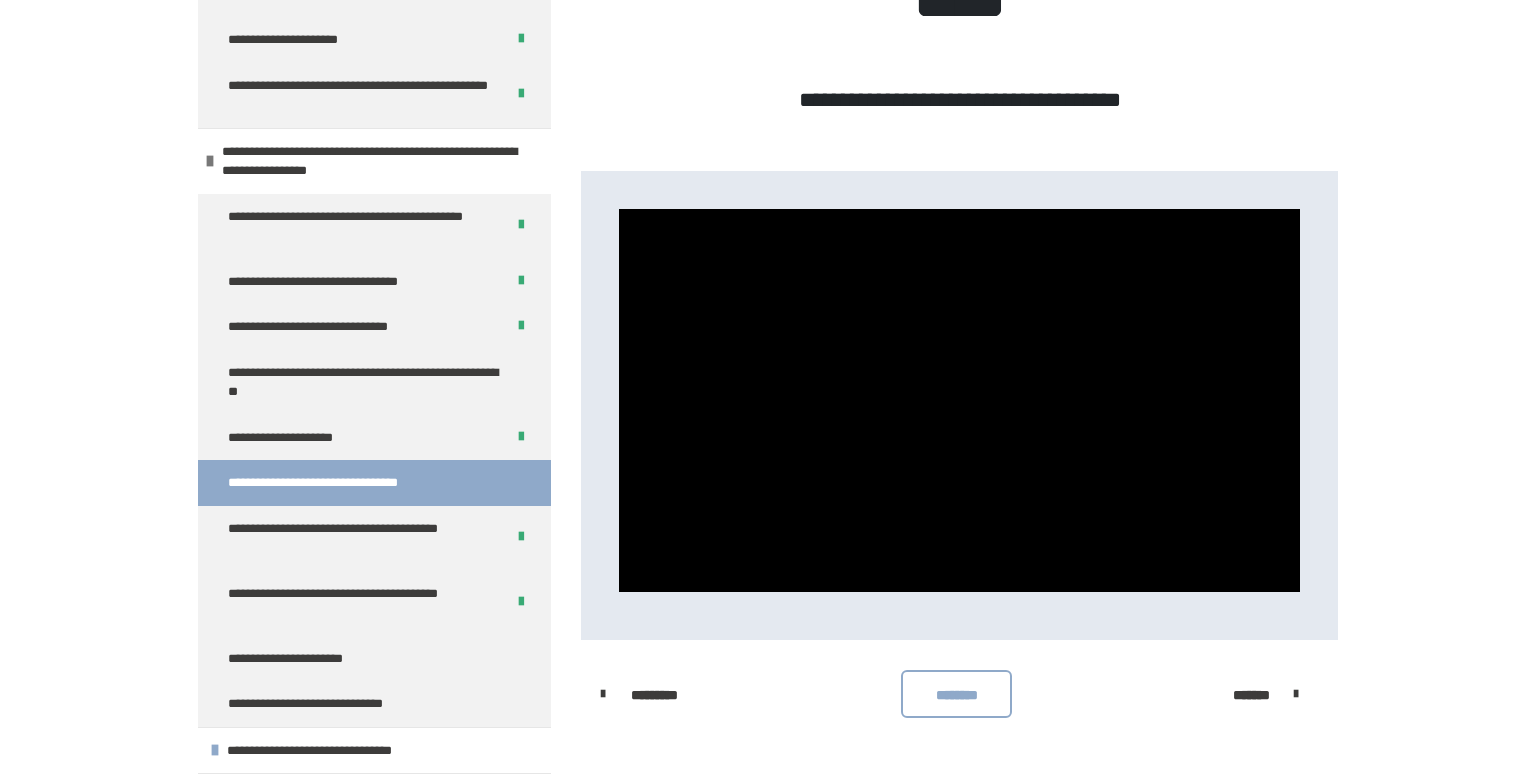 click at bounding box center [959, 400] 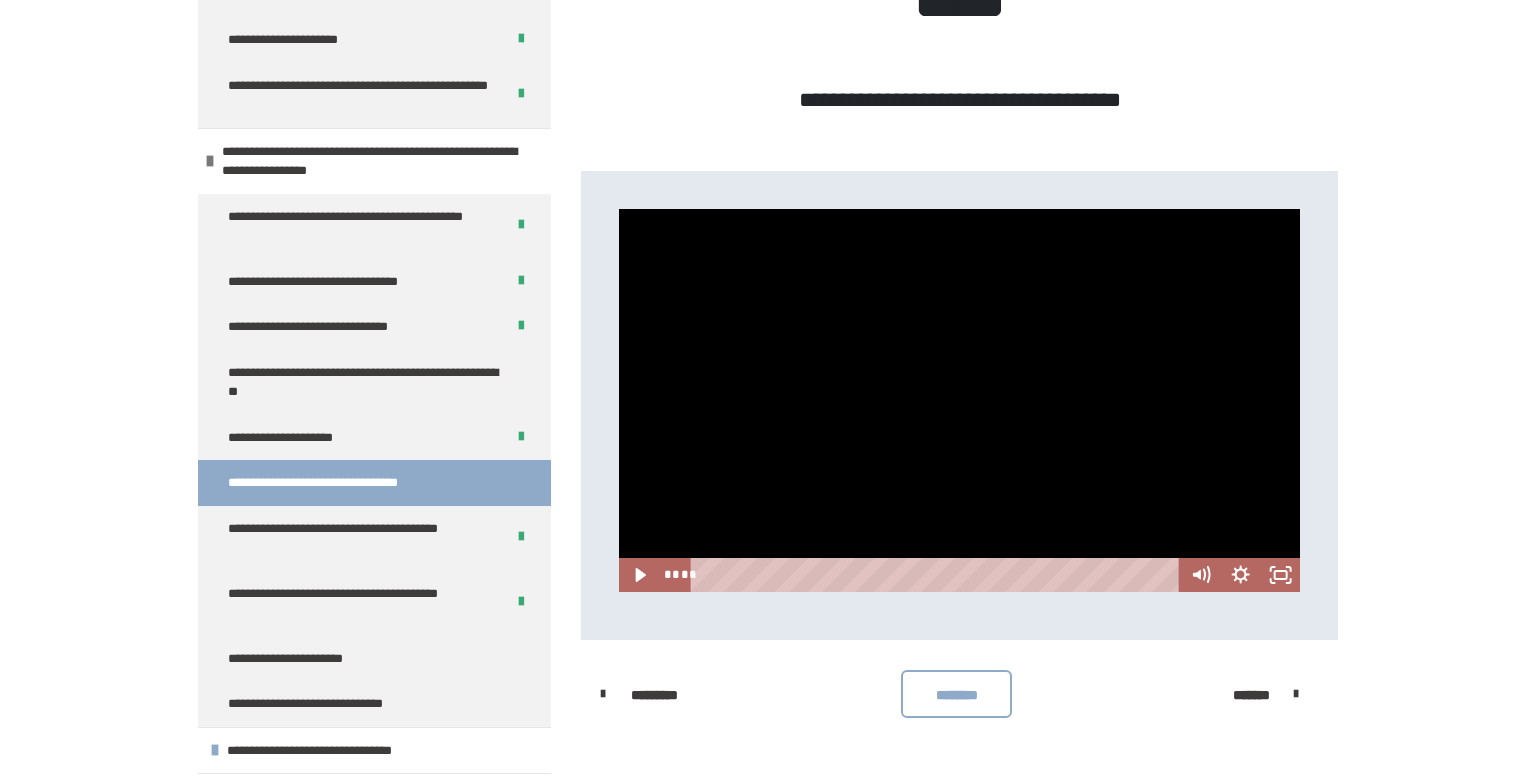 click at bounding box center [959, 400] 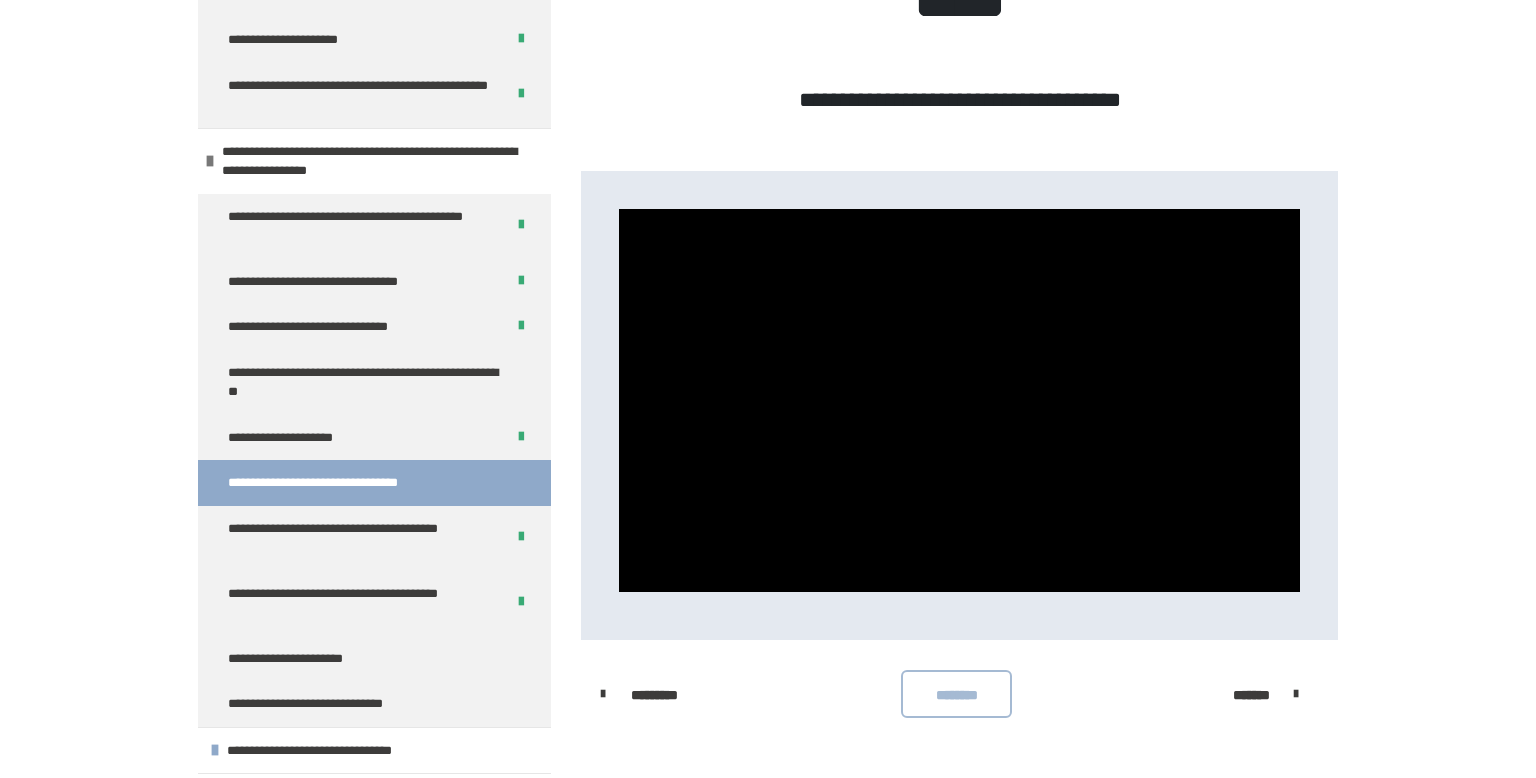 click on "********" at bounding box center [956, 695] 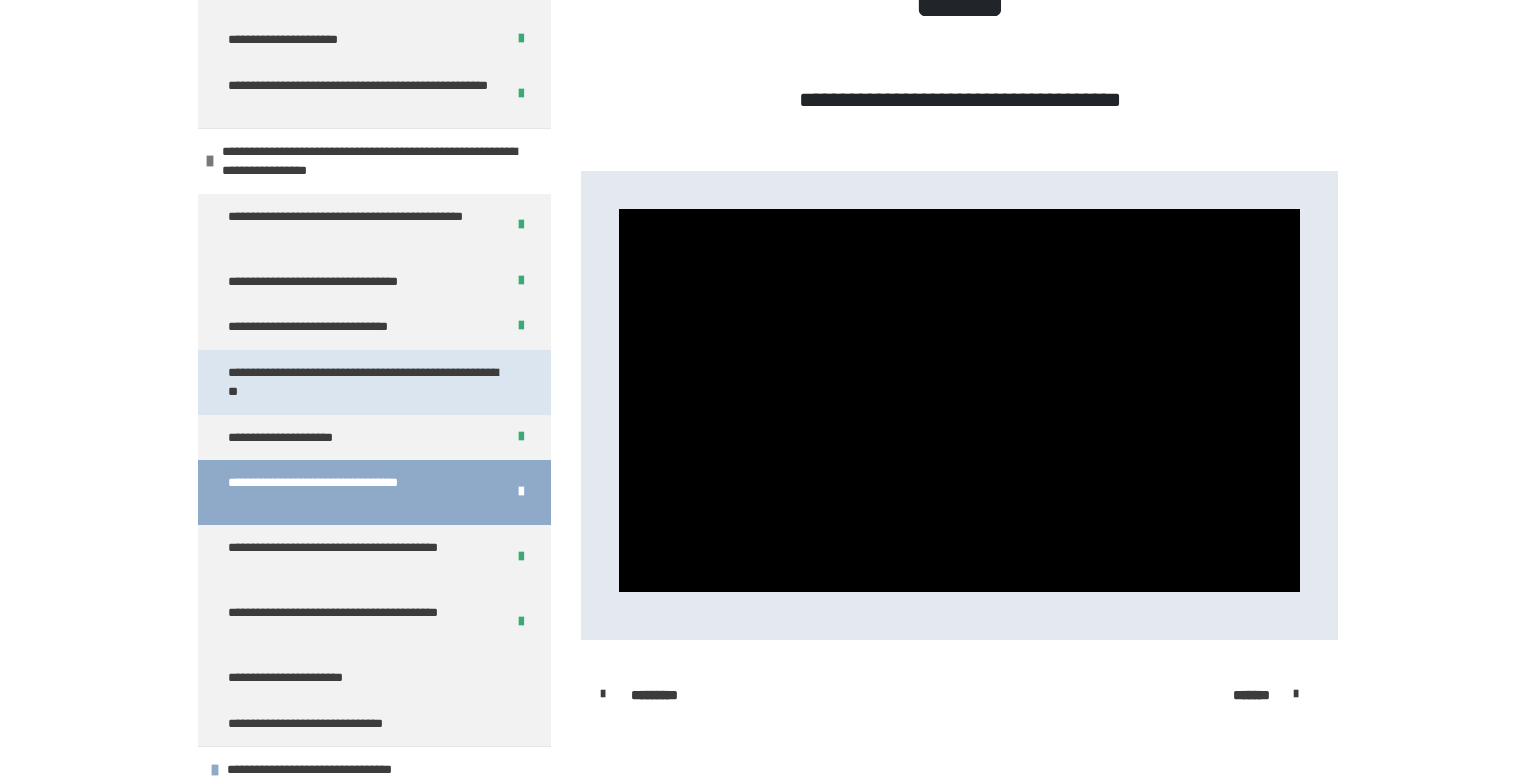 click on "**********" at bounding box center [366, 382] 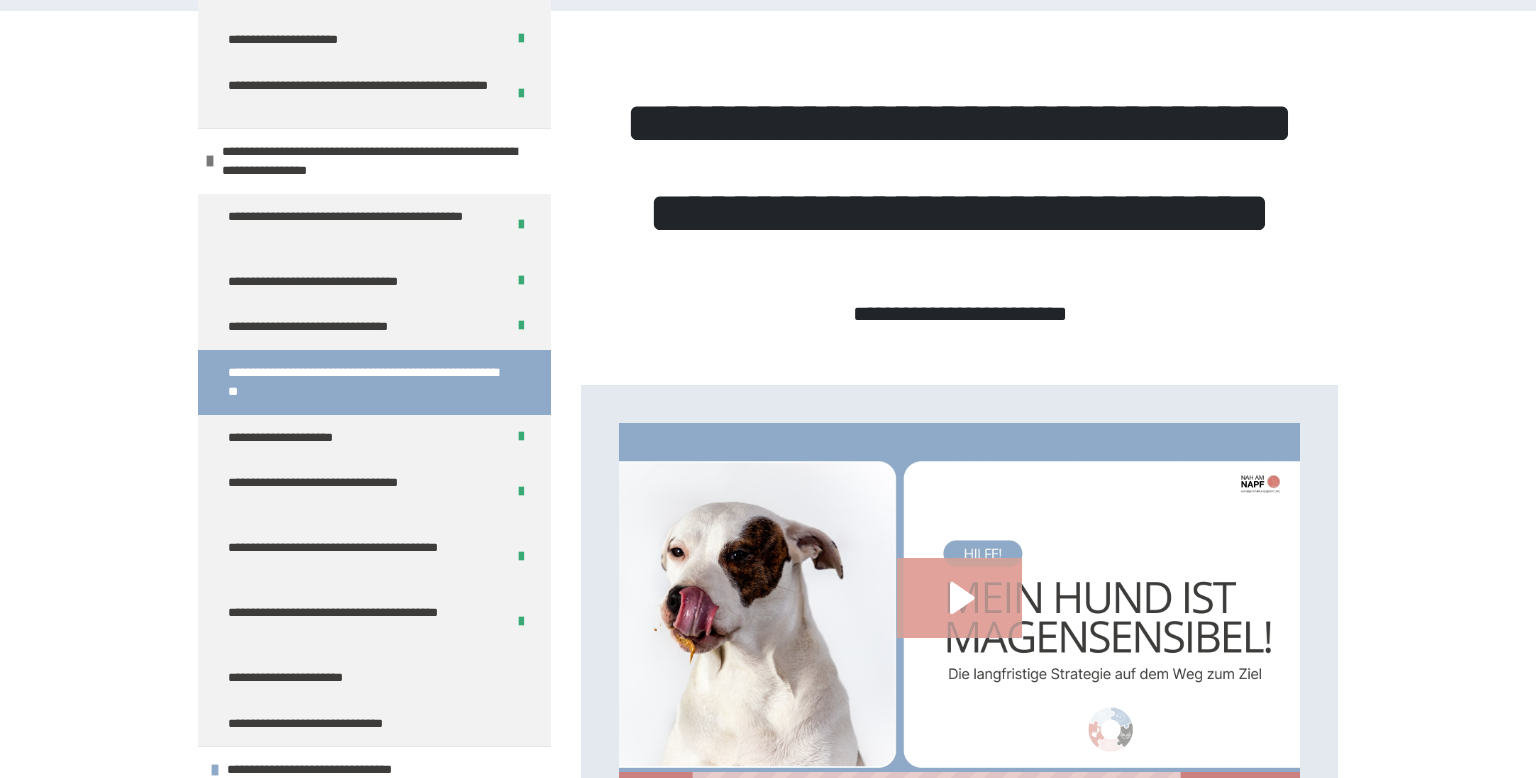 click 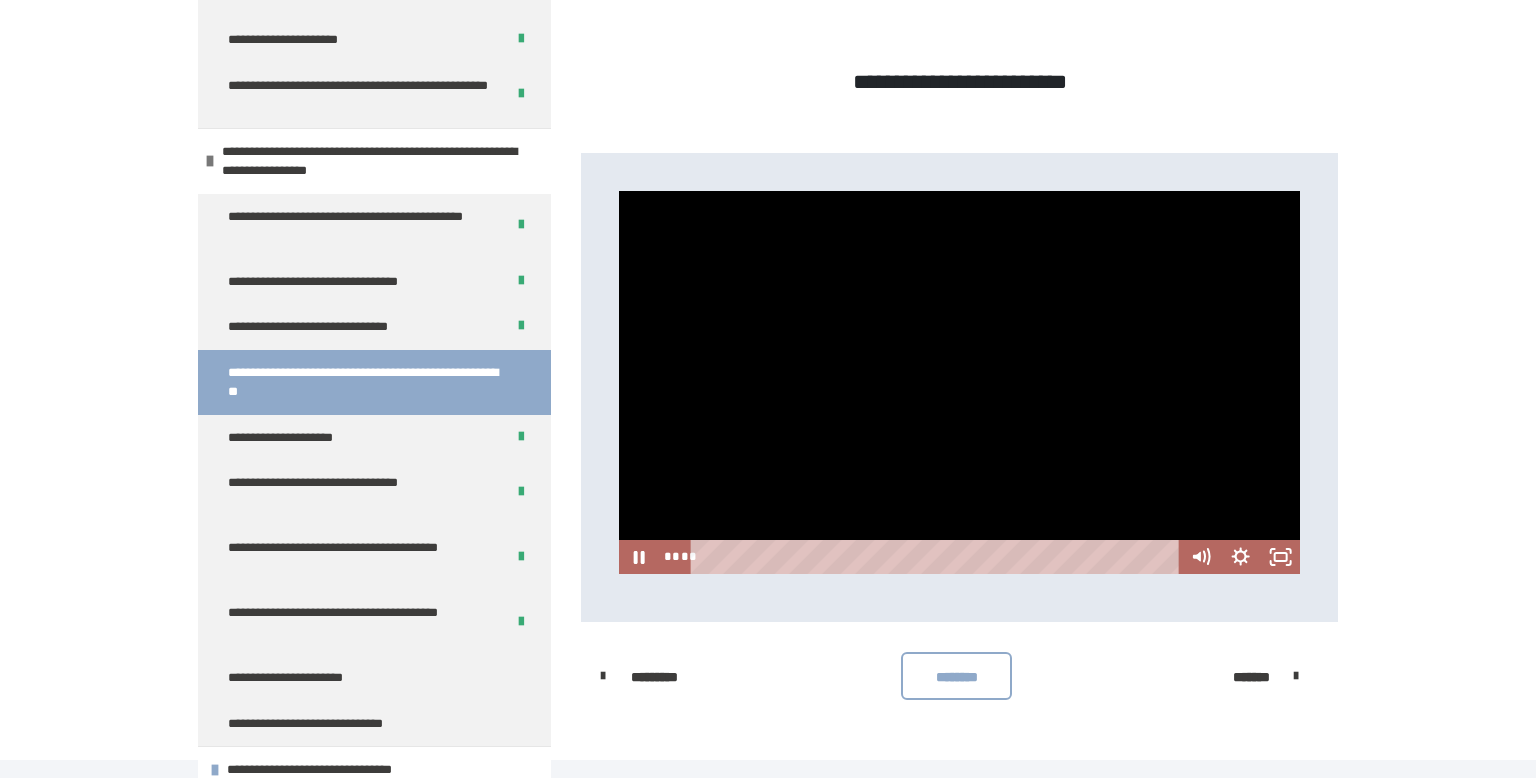 scroll, scrollTop: 564, scrollLeft: 0, axis: vertical 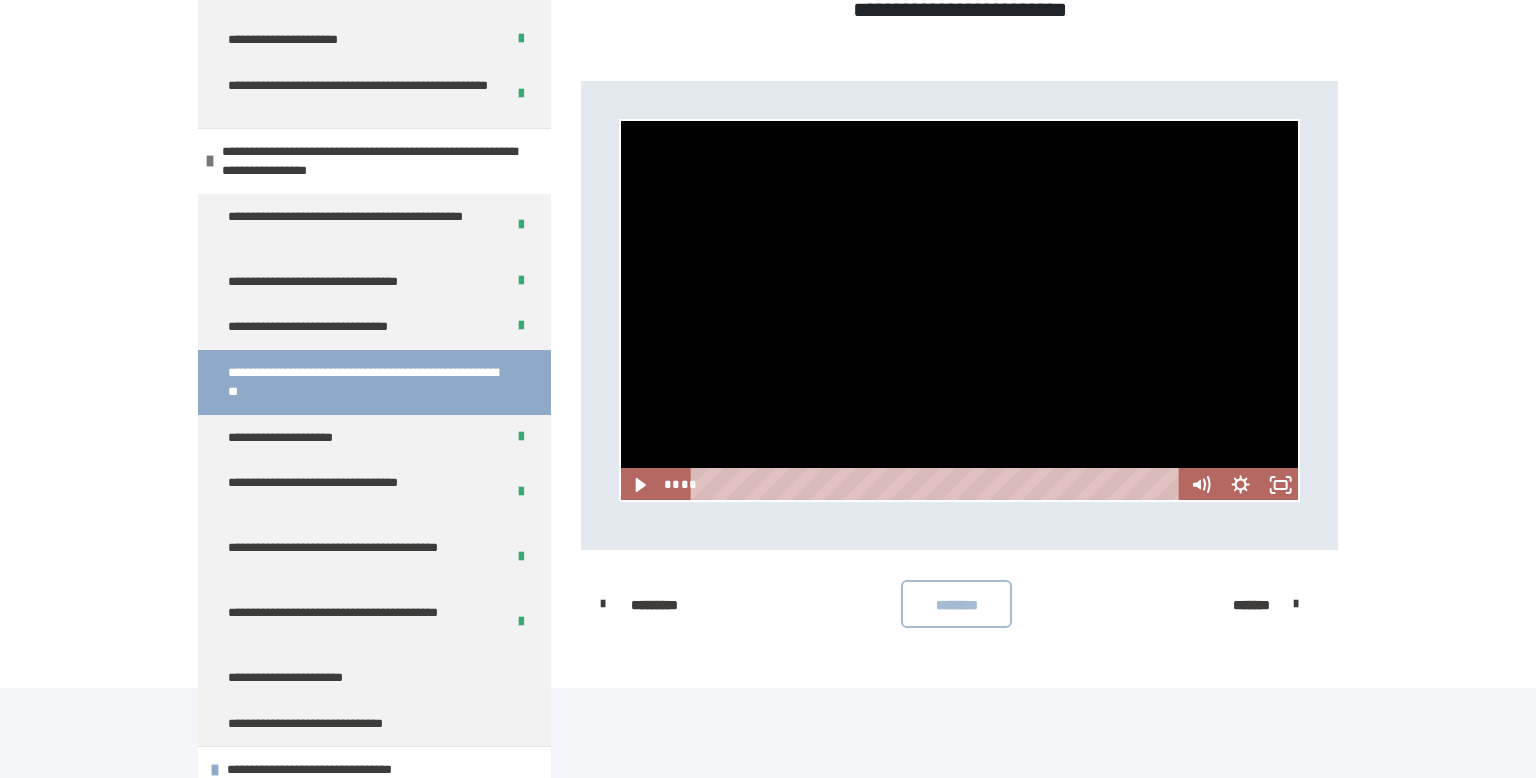 click on "********" at bounding box center (956, 604) 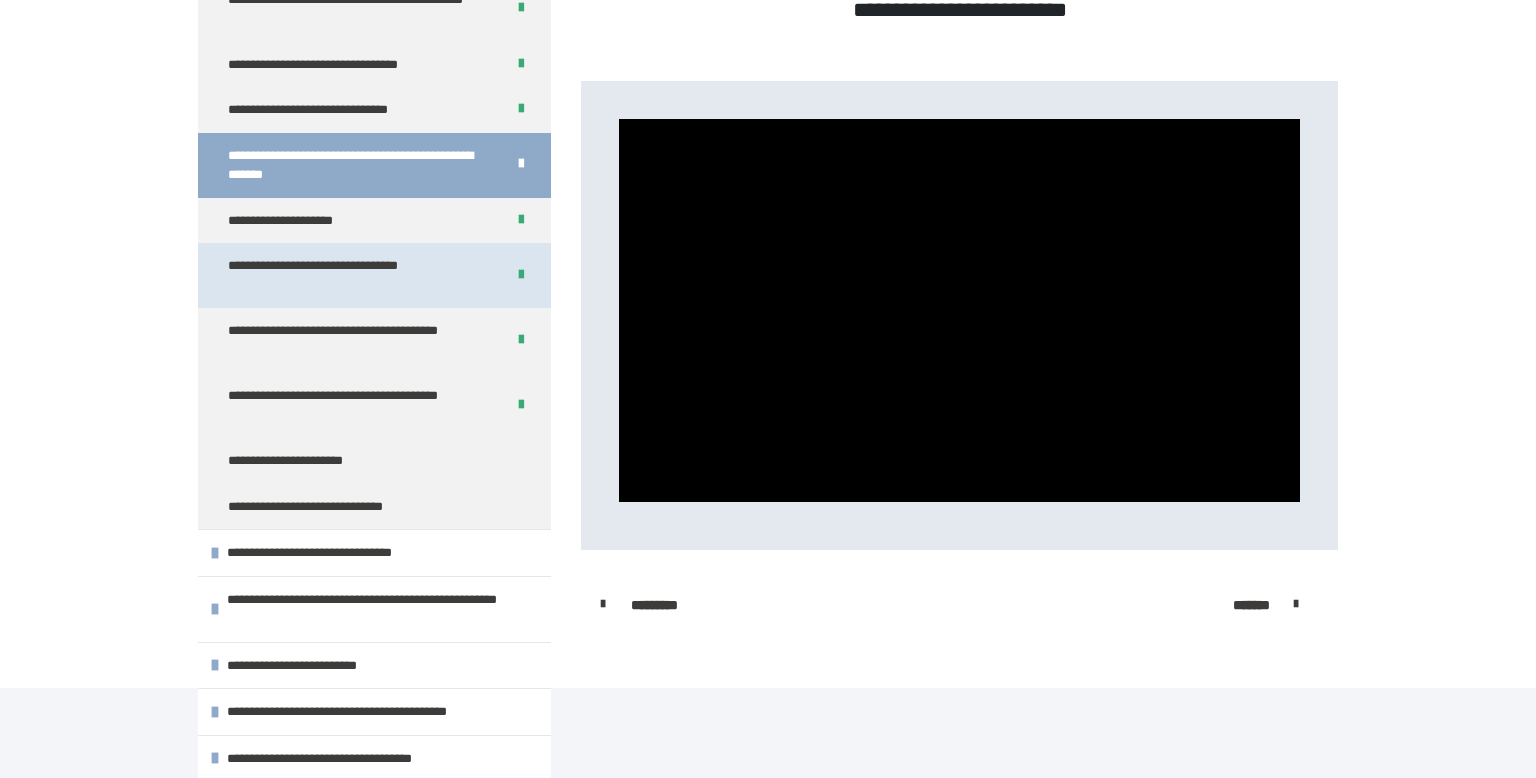 scroll, scrollTop: 1275, scrollLeft: 0, axis: vertical 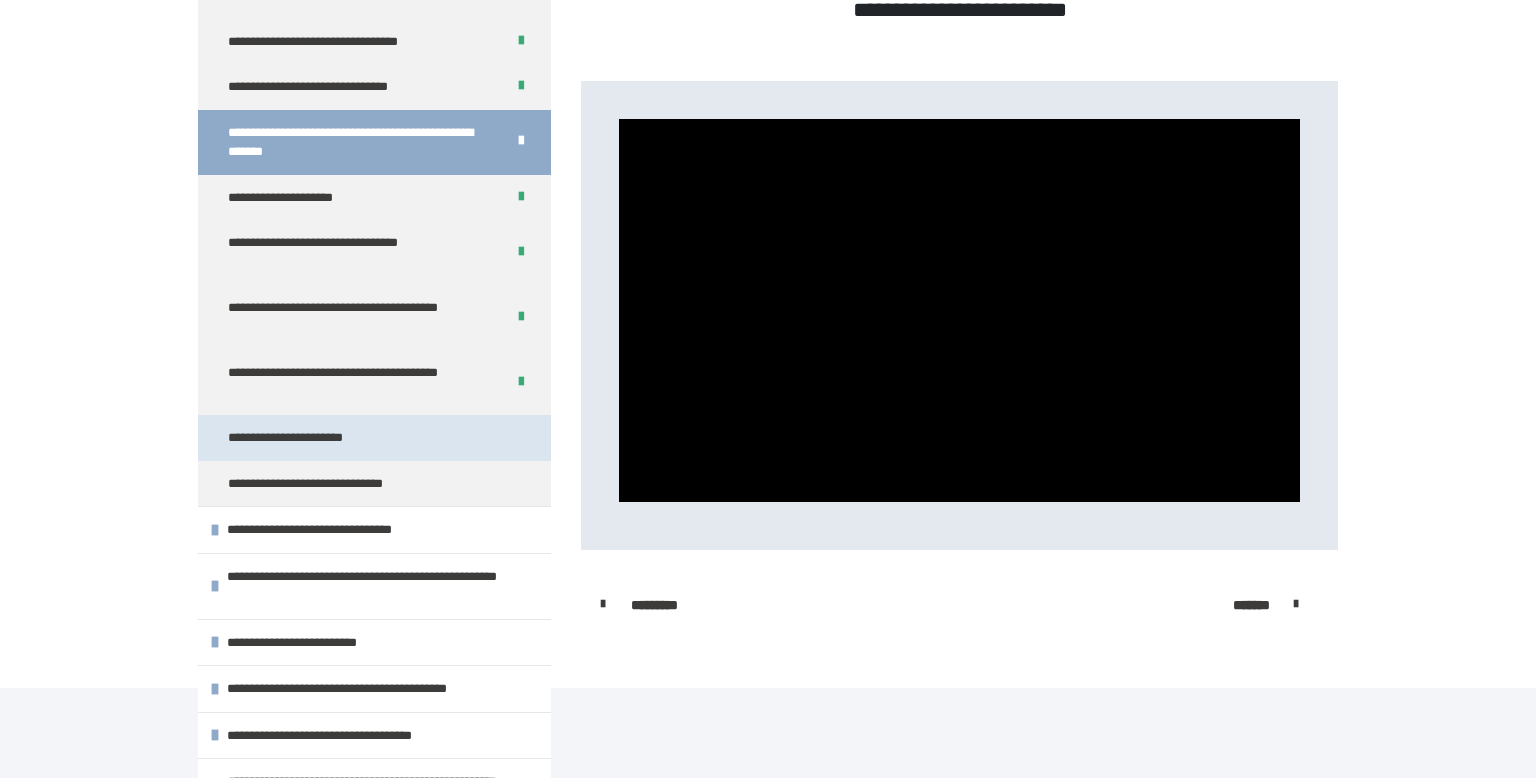 click on "**********" at bounding box center (315, 438) 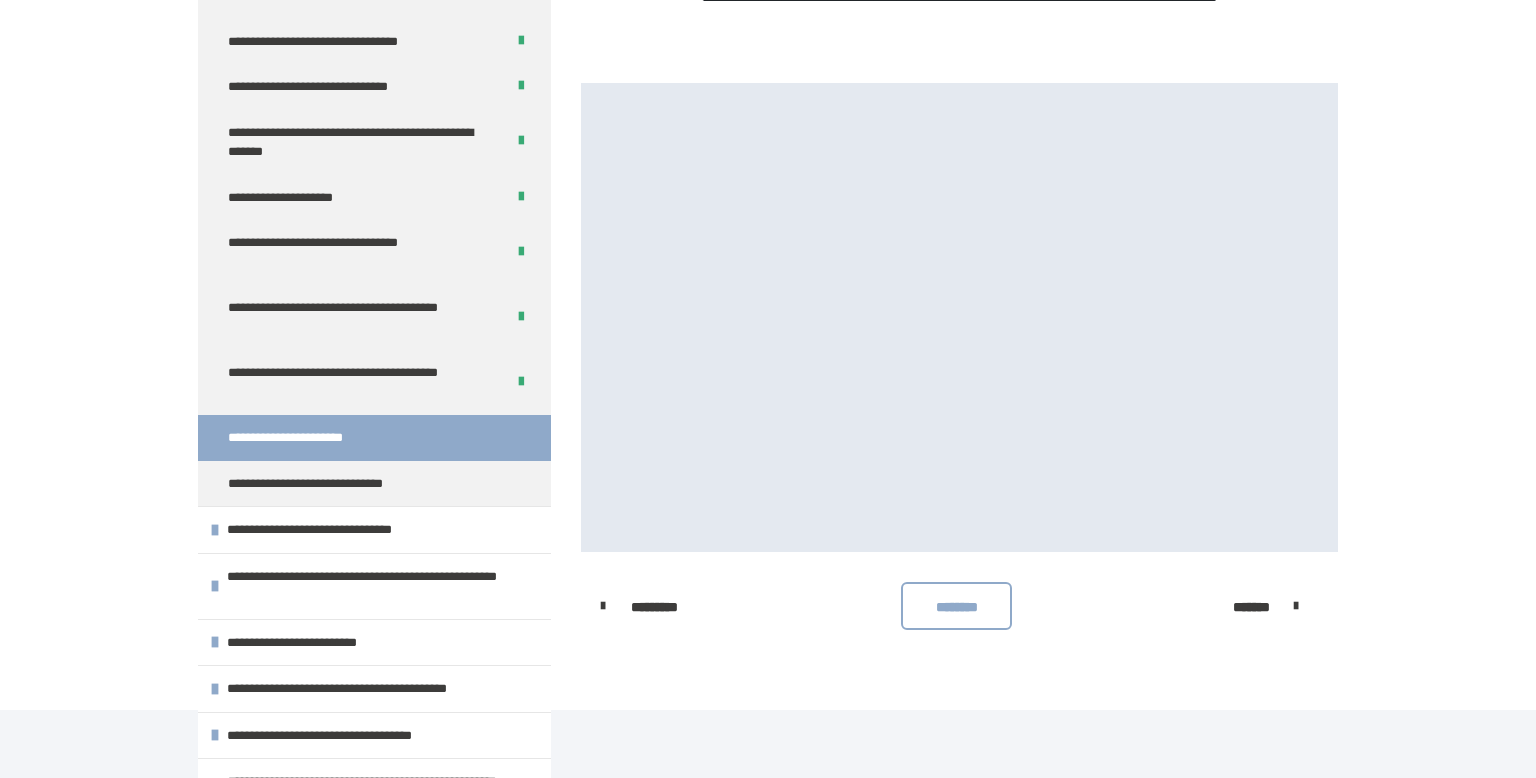 scroll, scrollTop: 458, scrollLeft: 0, axis: vertical 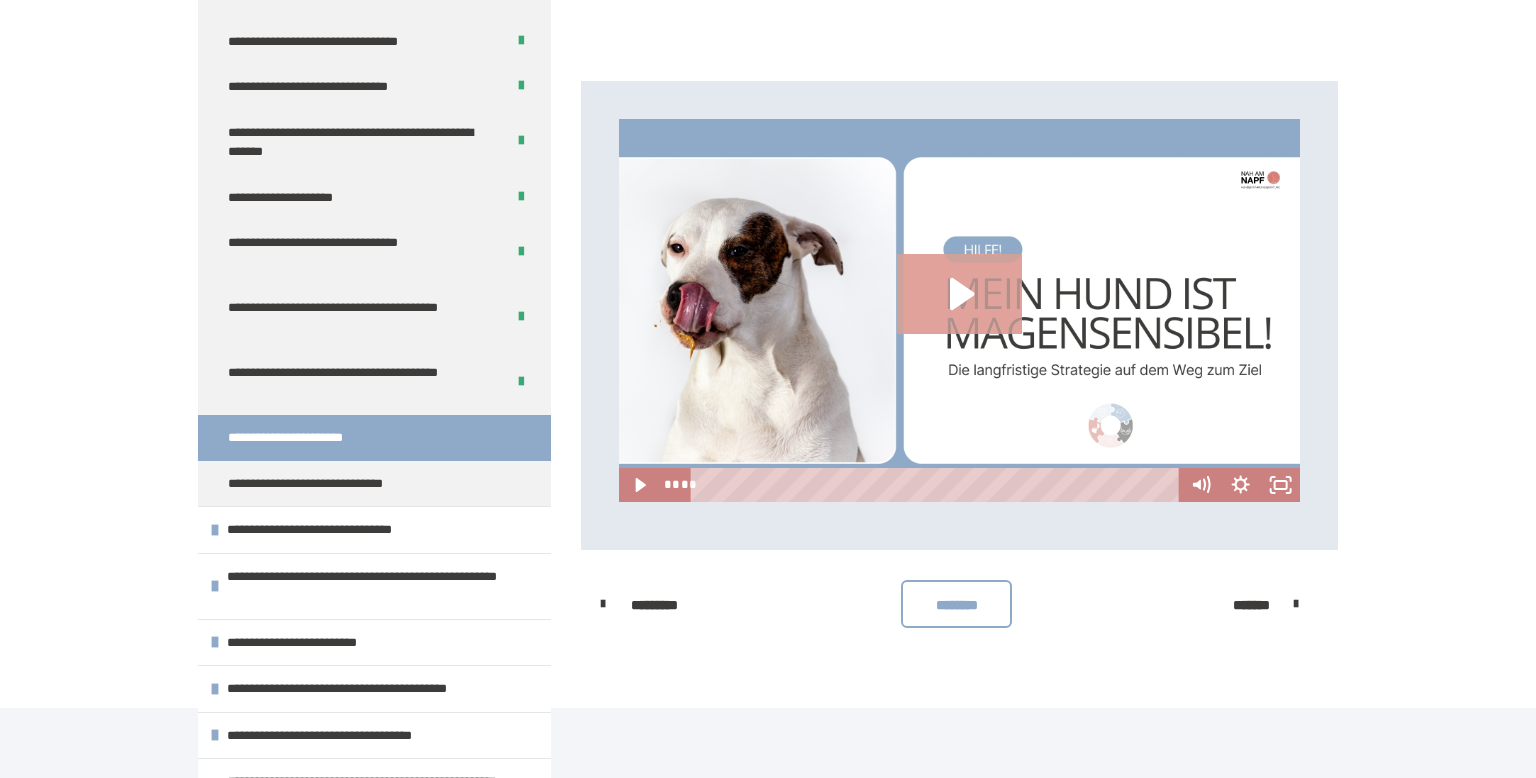 click 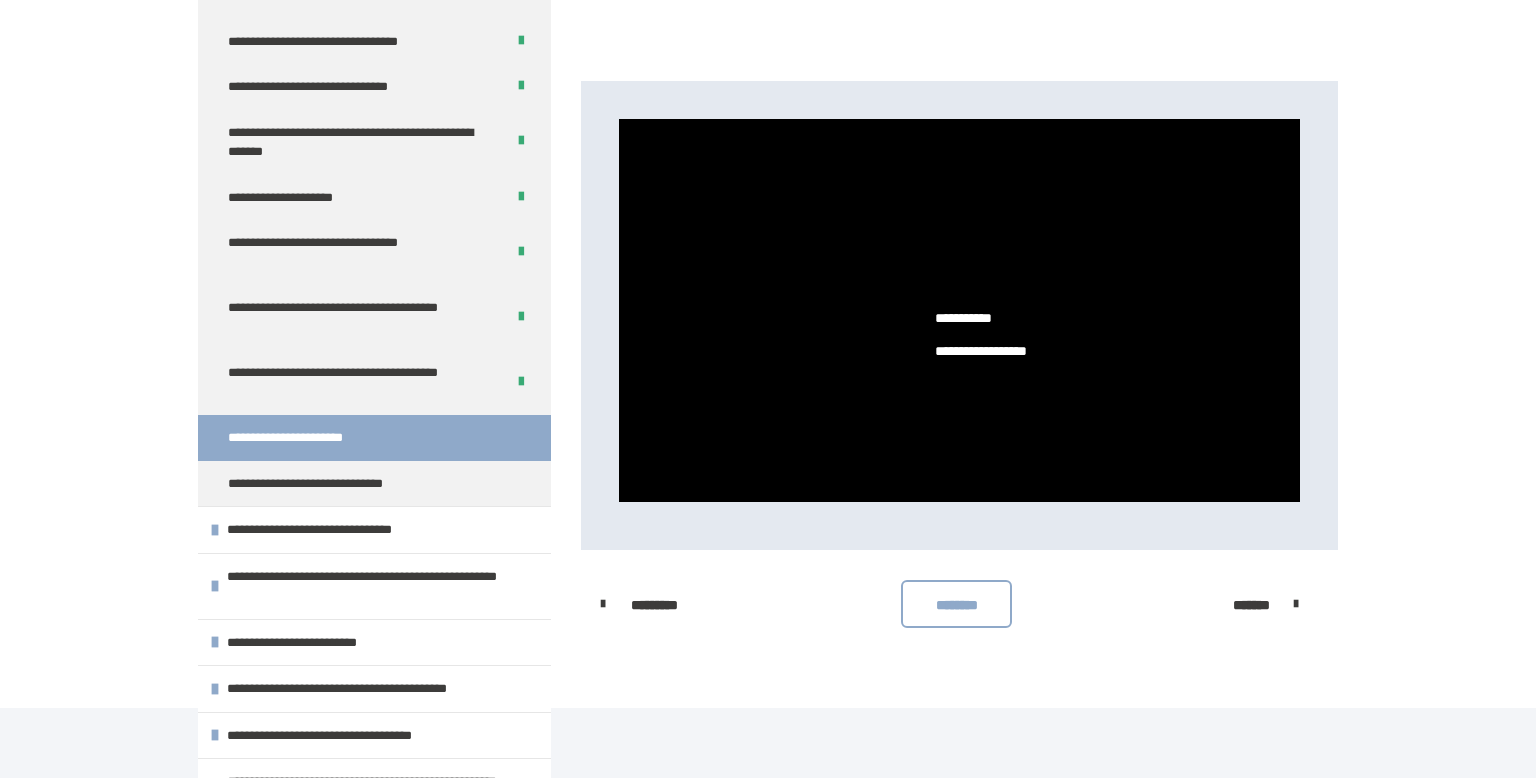 click on "********* ******** *******" at bounding box center [959, 604] 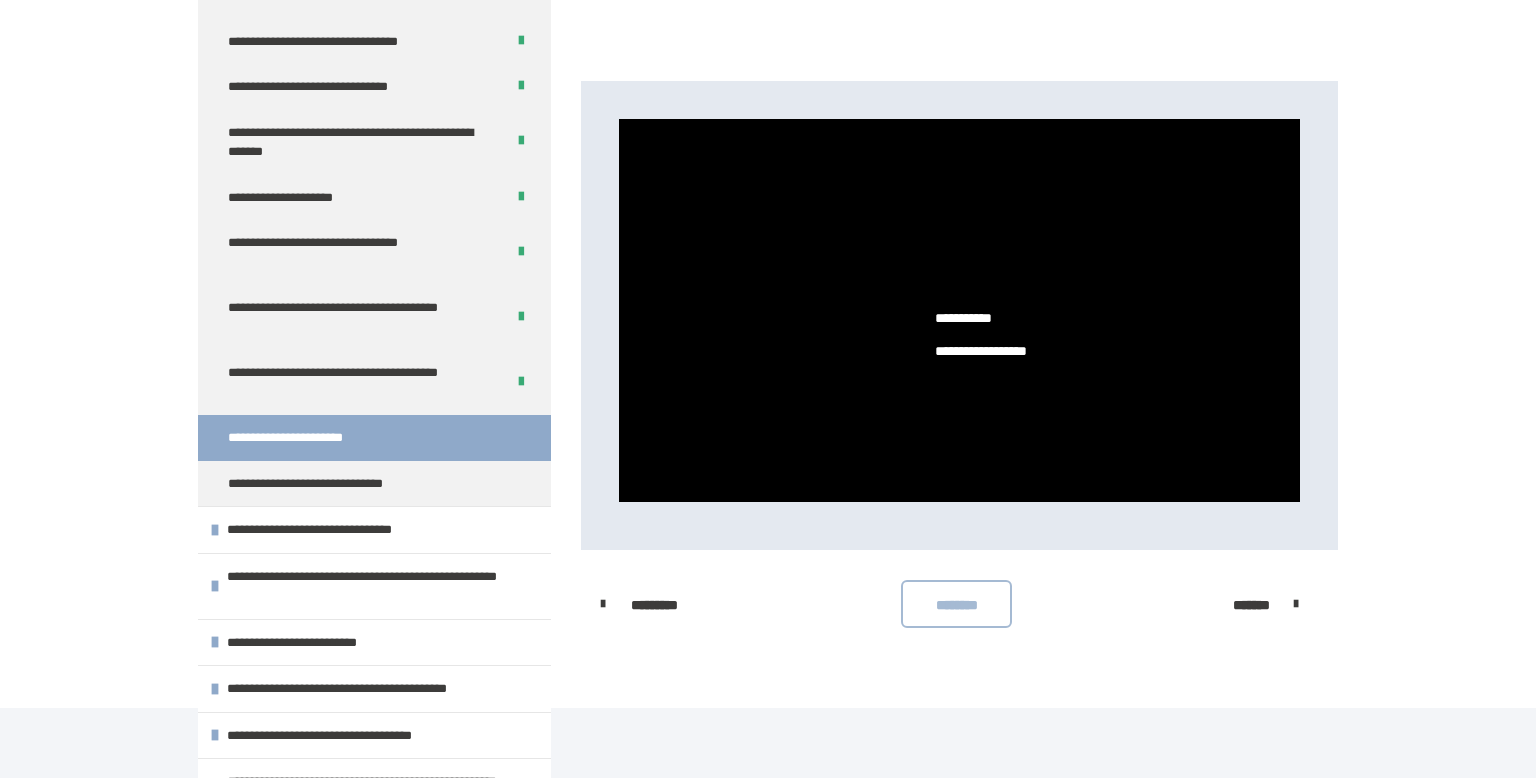 click on "********" at bounding box center (956, 604) 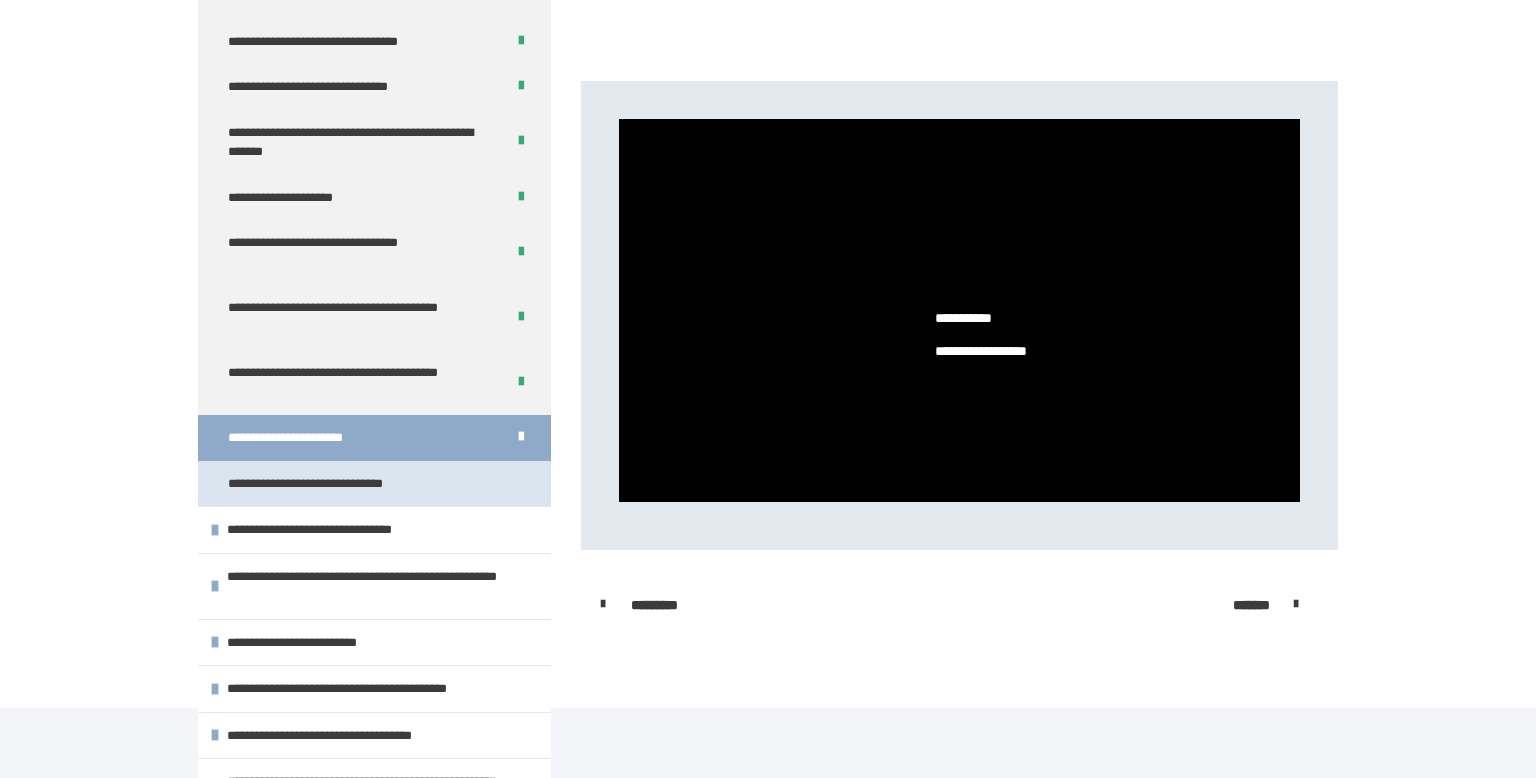 click on "**********" at bounding box center [334, 484] 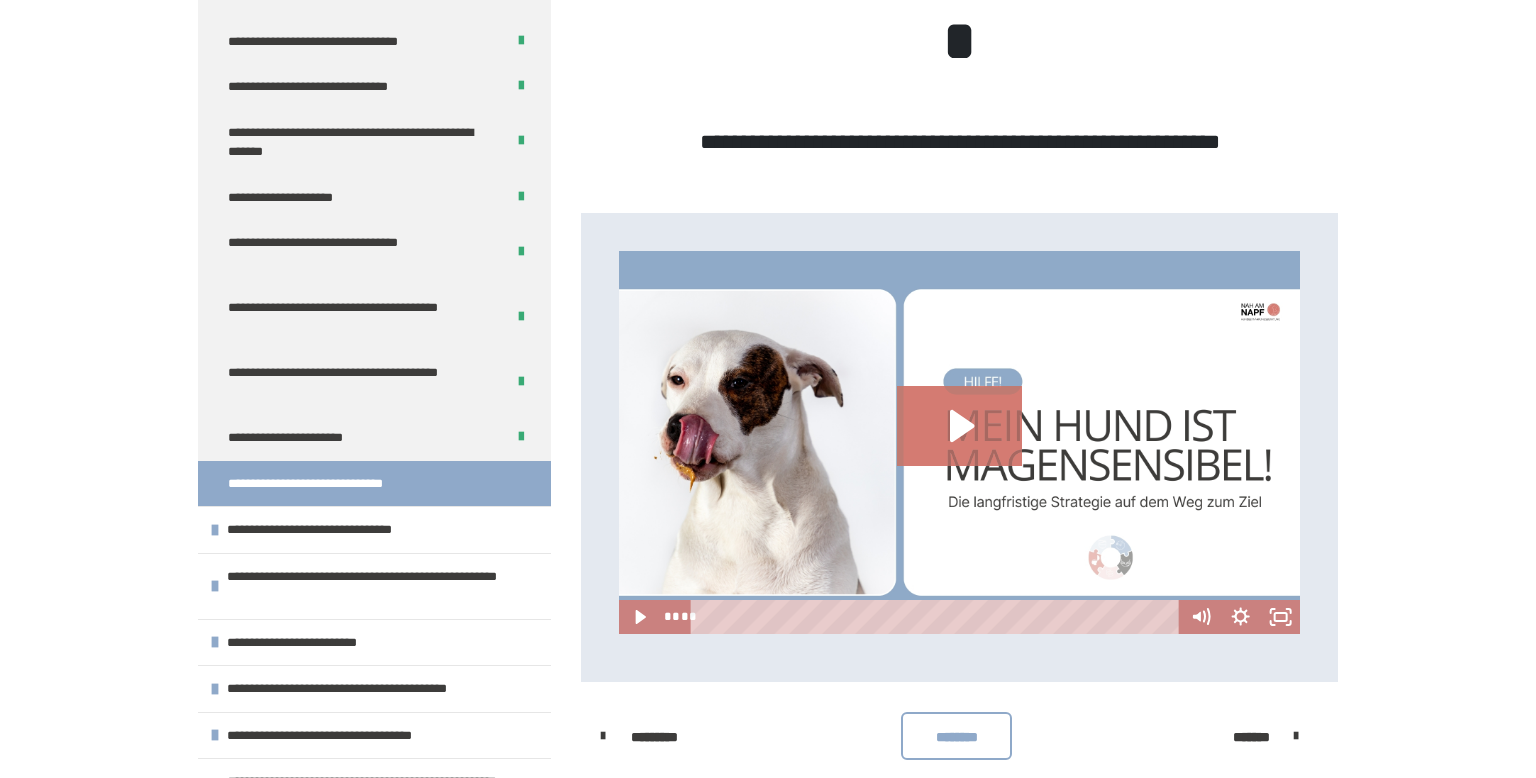 scroll, scrollTop: 496, scrollLeft: 0, axis: vertical 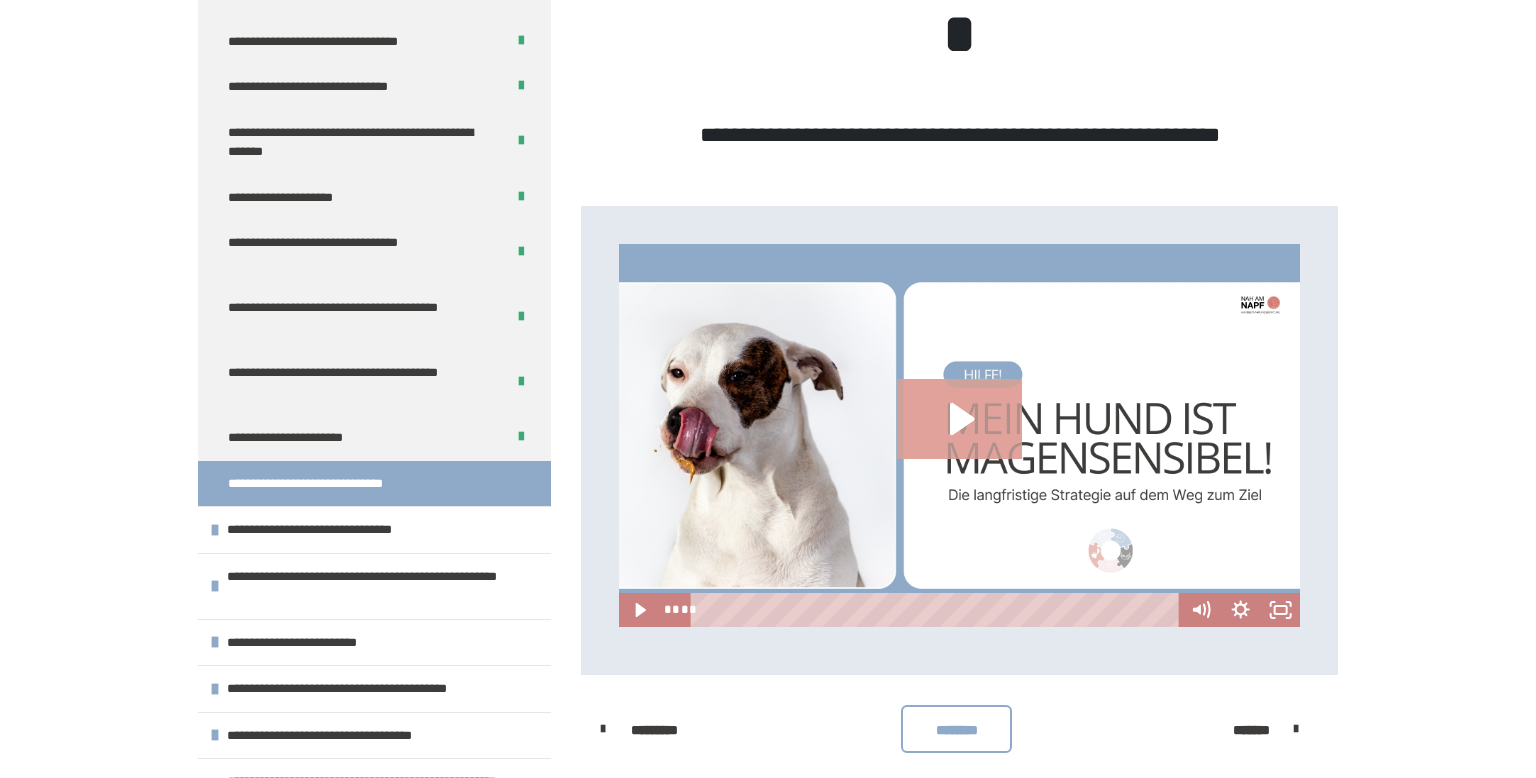 click 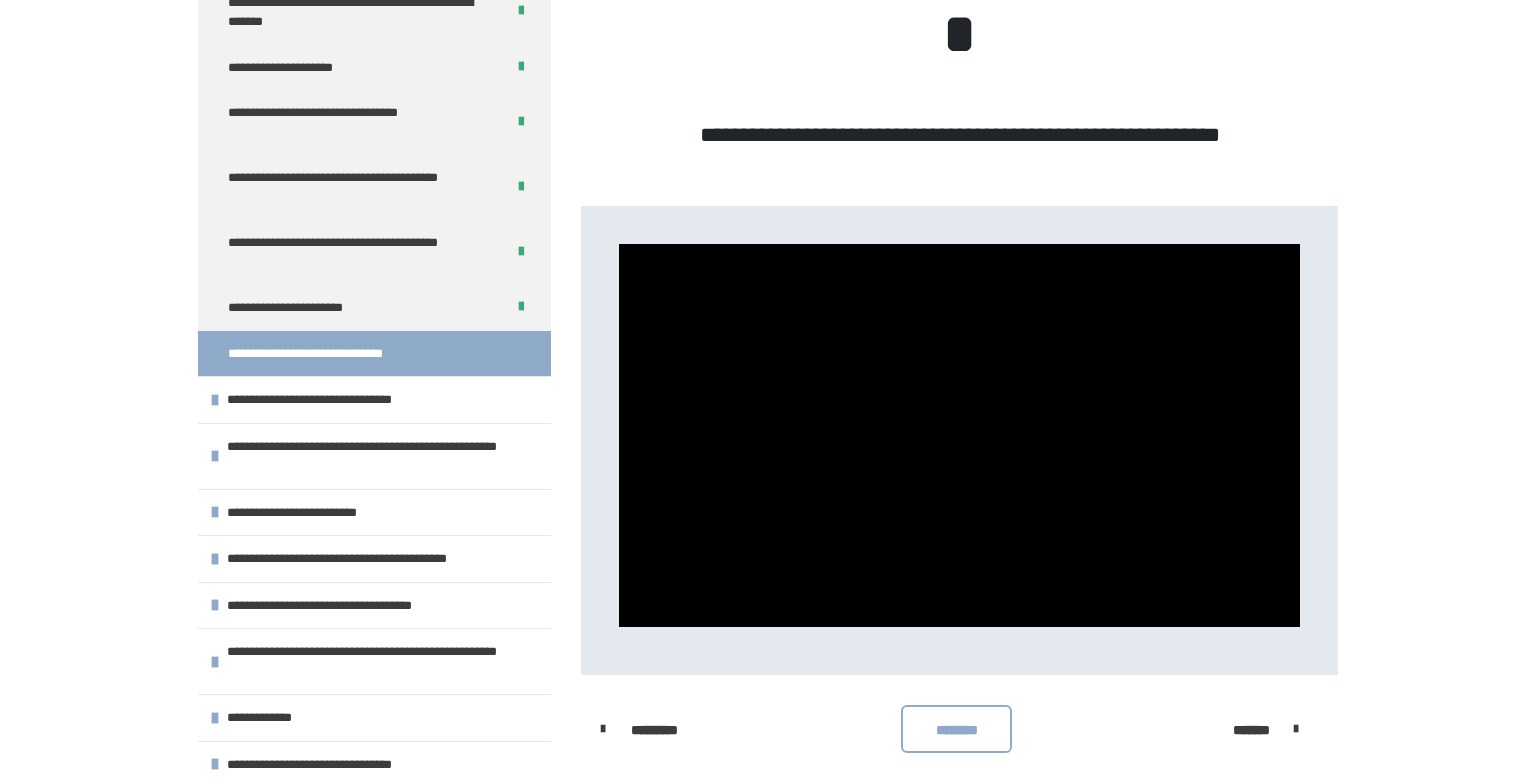scroll, scrollTop: 1407, scrollLeft: 0, axis: vertical 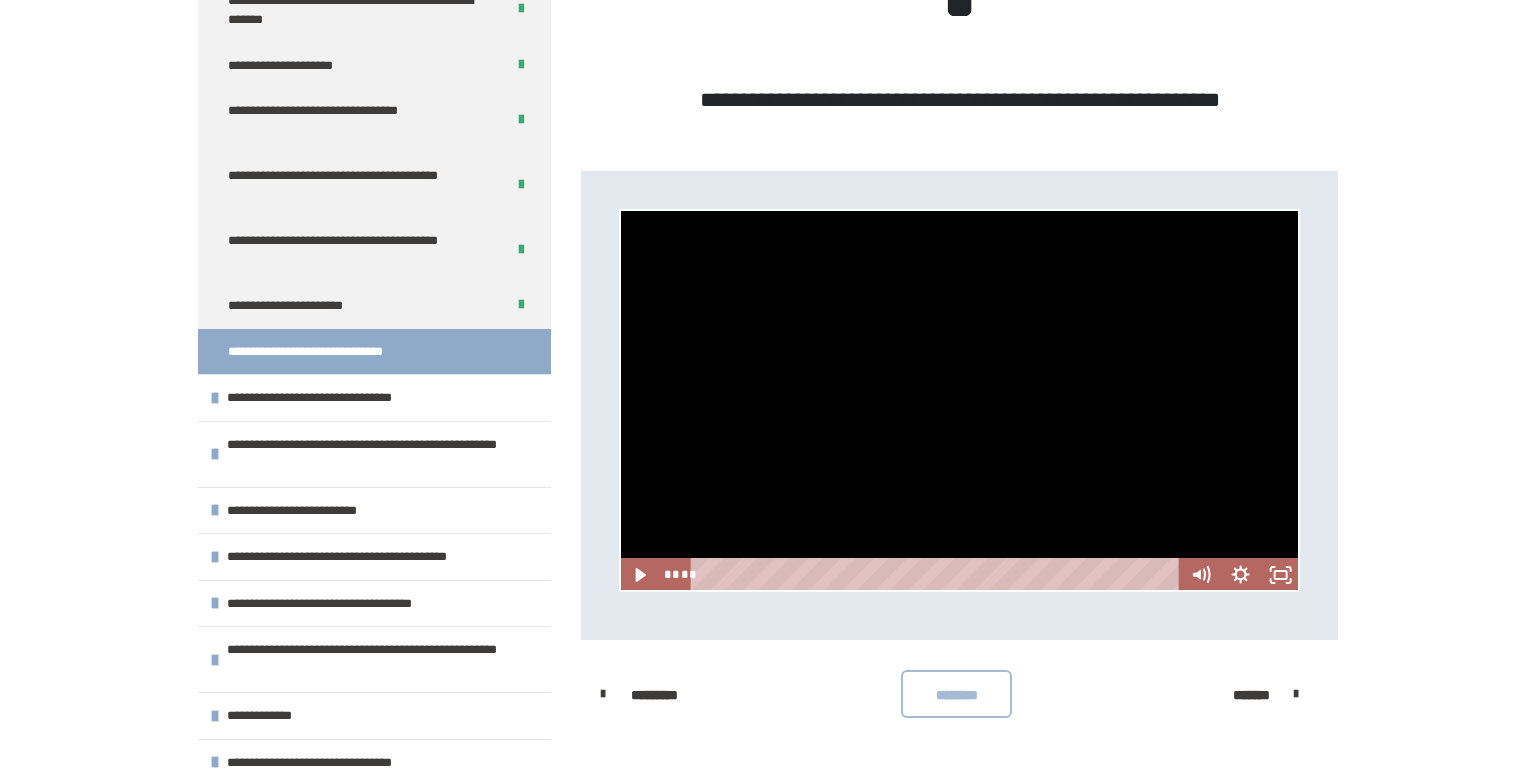click on "********" at bounding box center [956, 694] 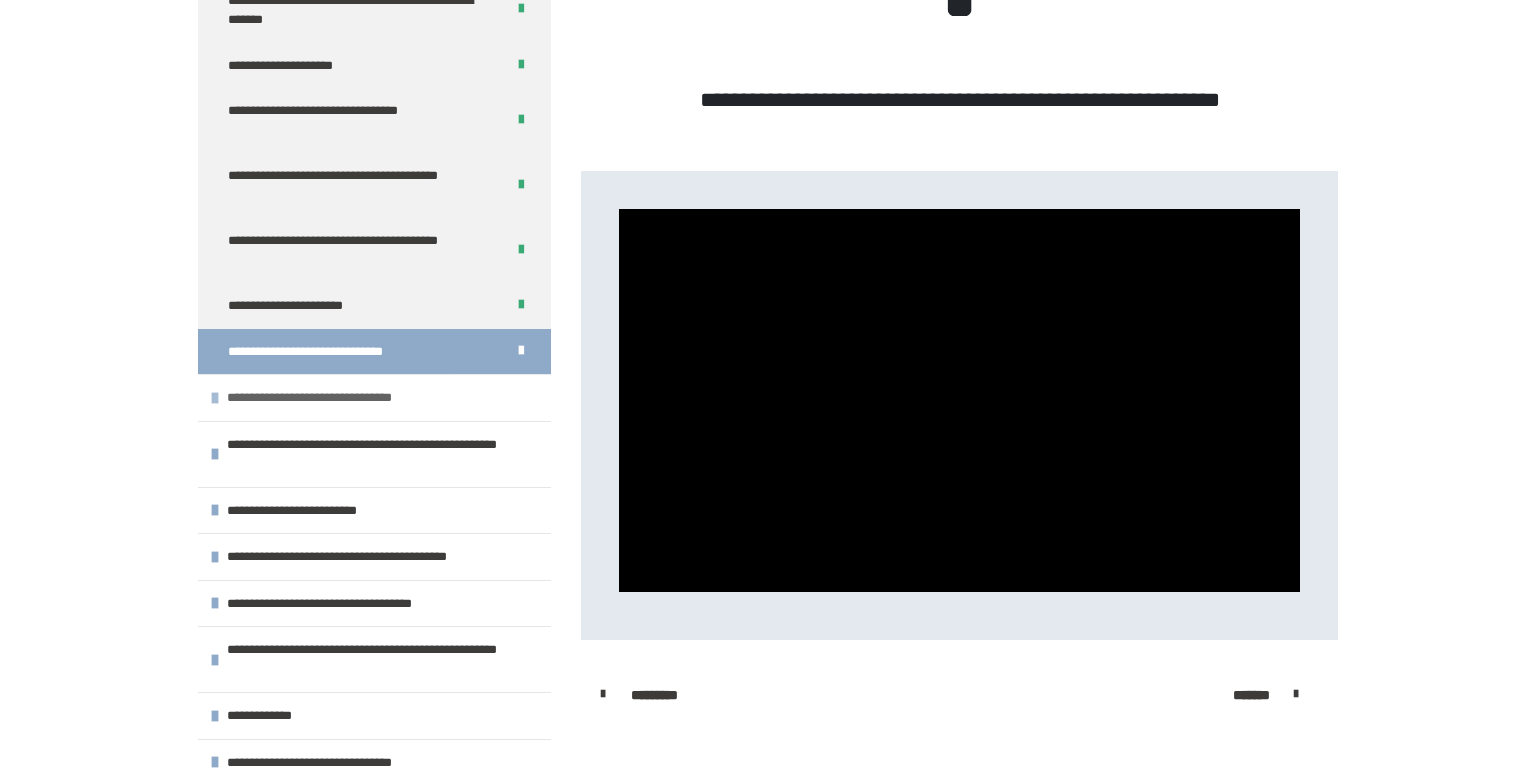 click at bounding box center (215, 398) 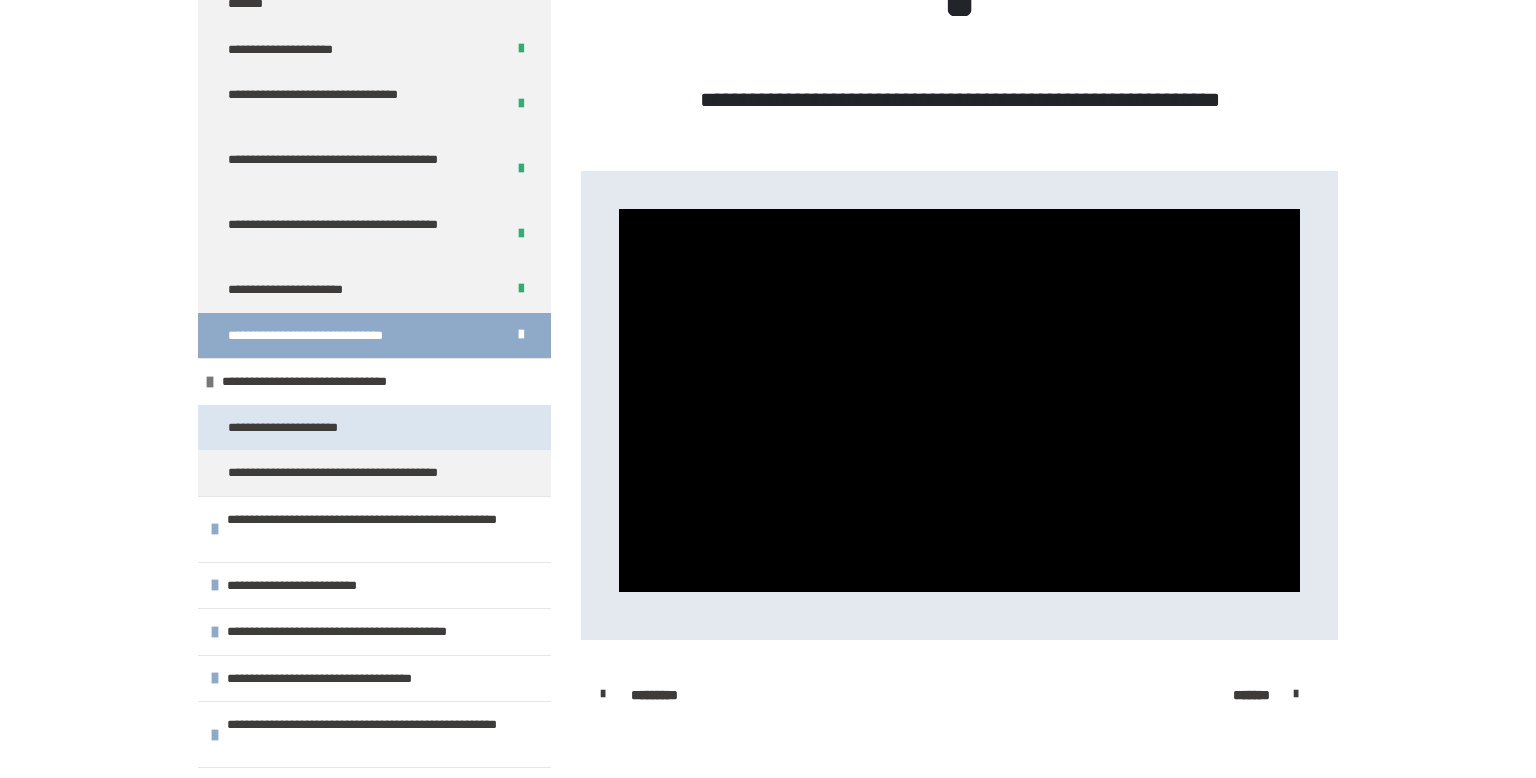 scroll, scrollTop: 1427, scrollLeft: 0, axis: vertical 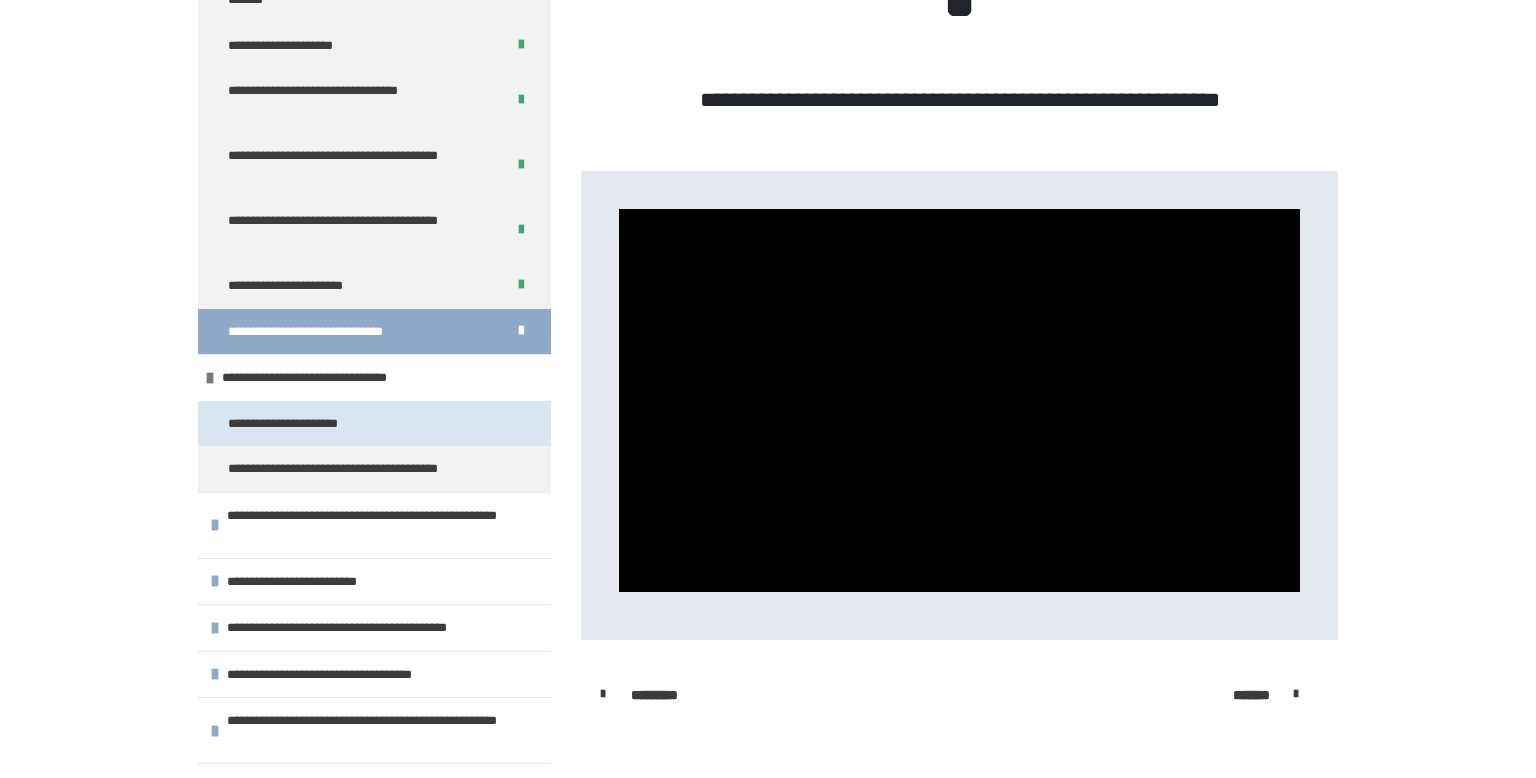 click on "**********" at bounding box center (305, 424) 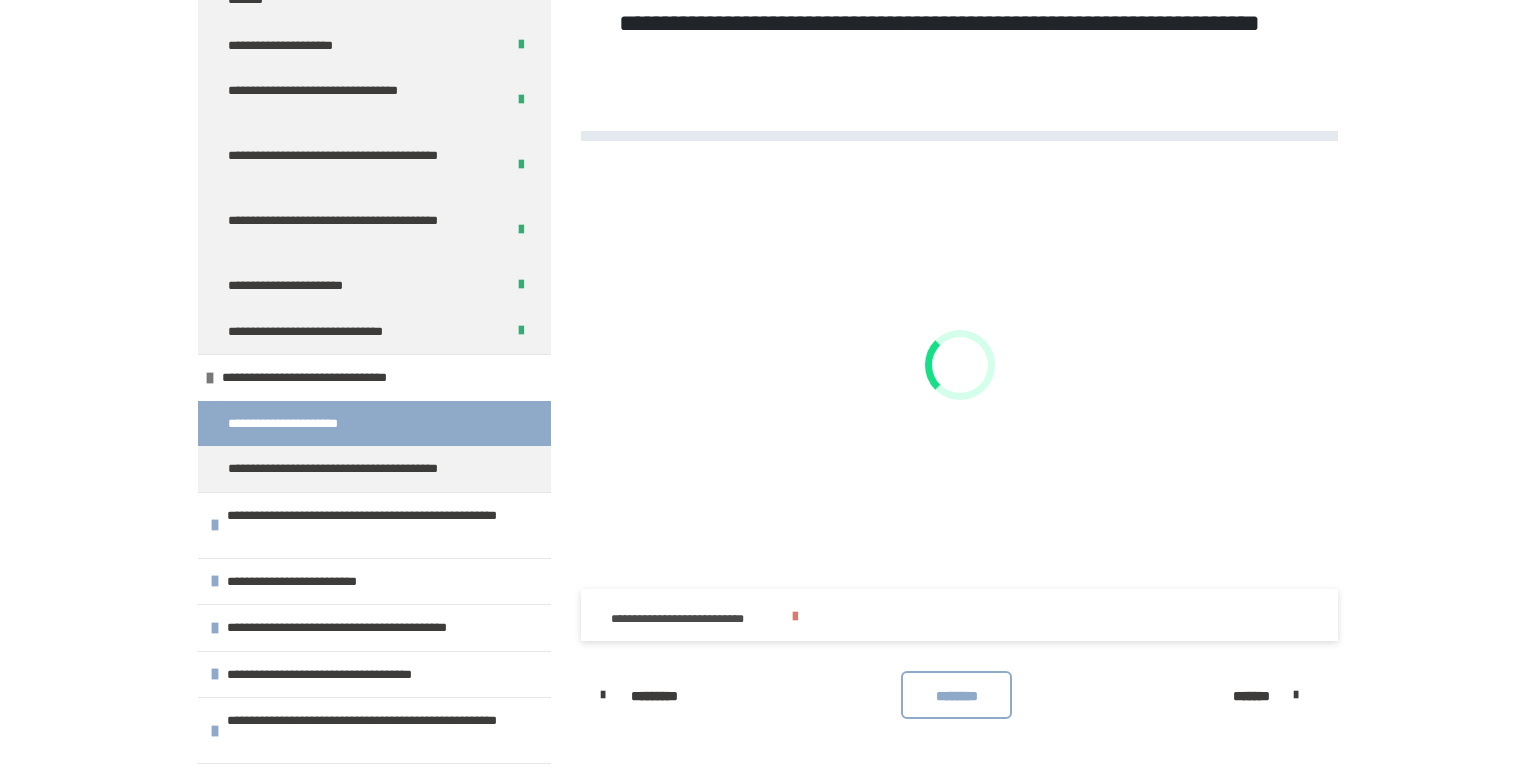 scroll, scrollTop: 573, scrollLeft: 0, axis: vertical 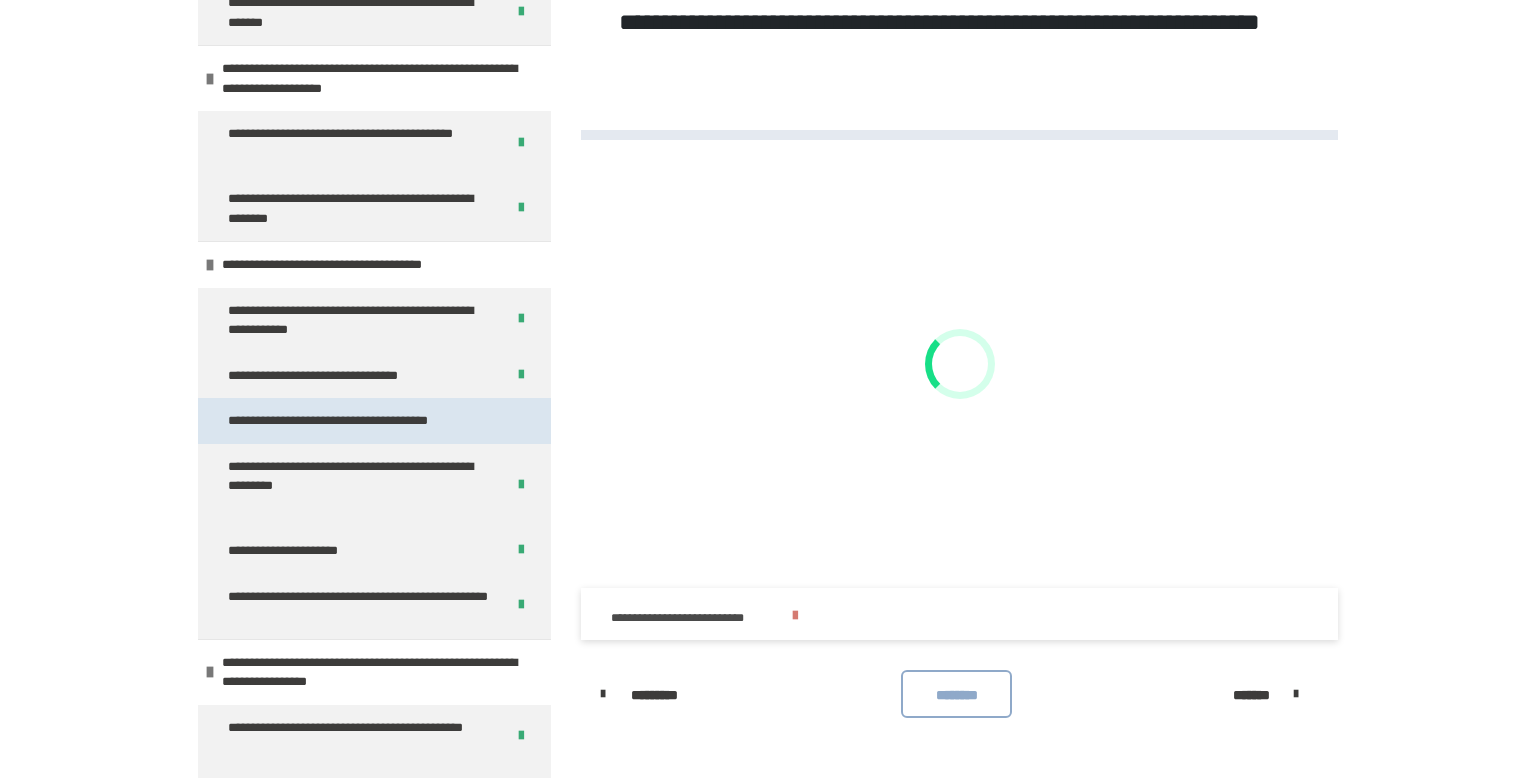 click on "**********" at bounding box center (358, 421) 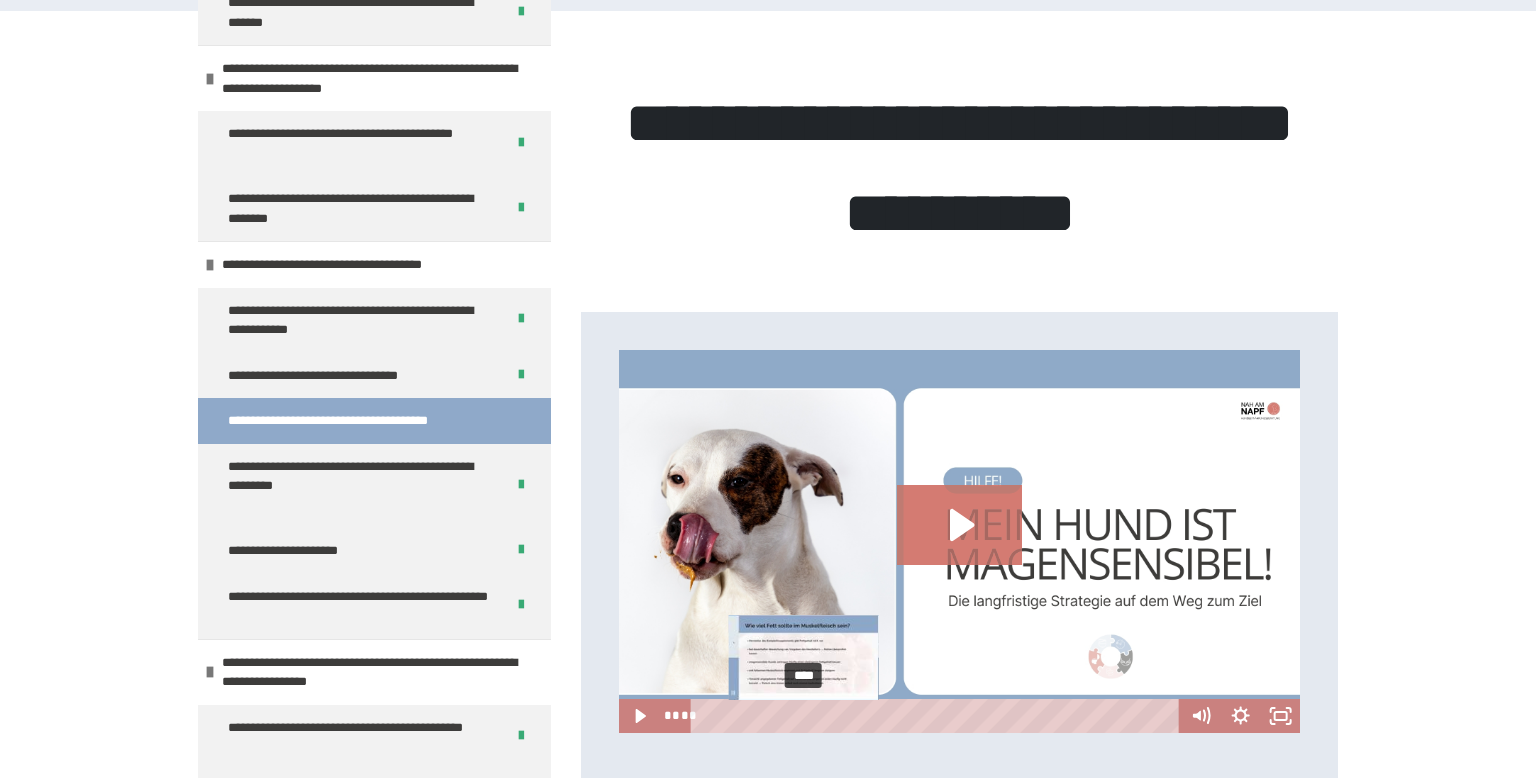 click on "****" at bounding box center (937, 716) 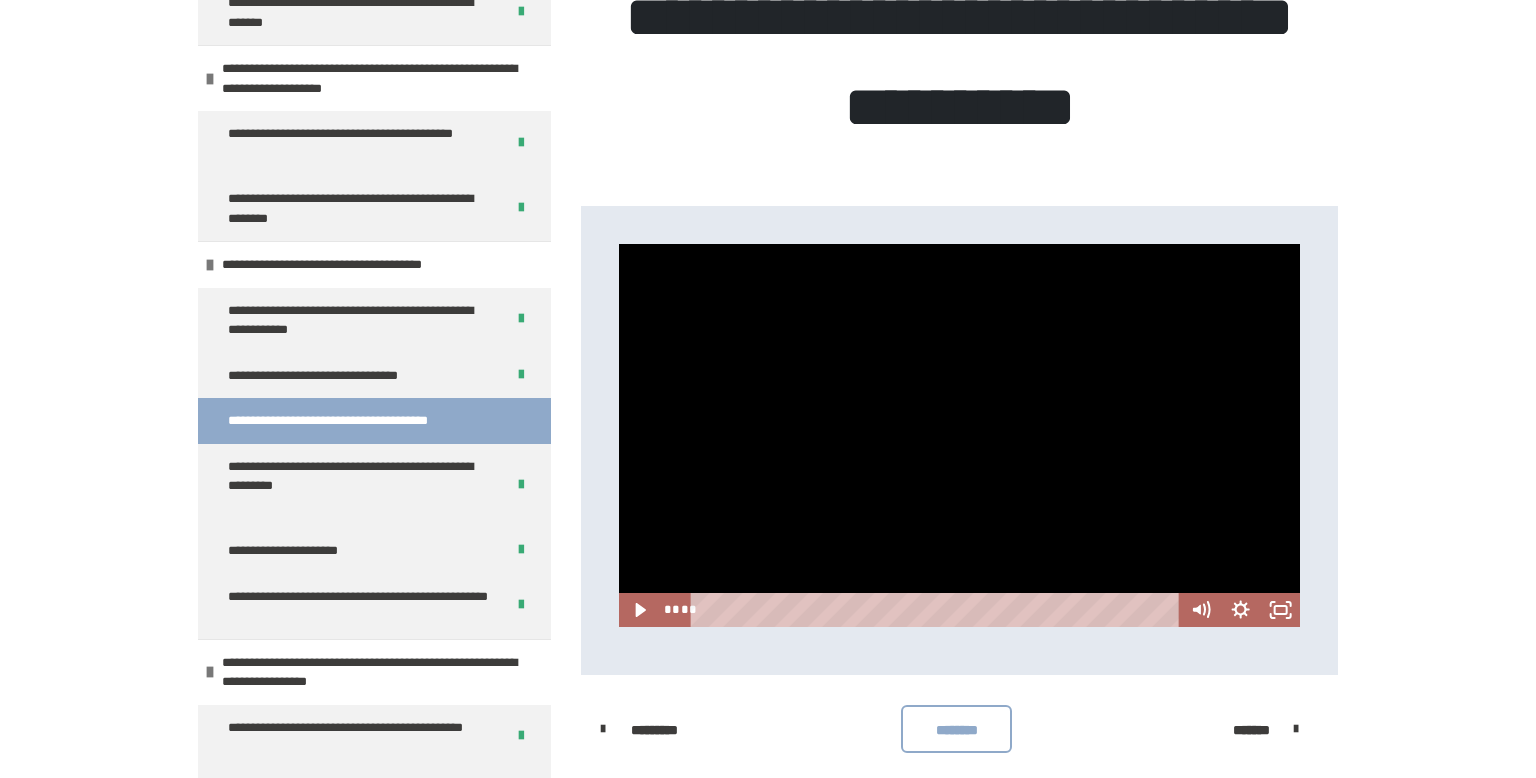 scroll, scrollTop: 458, scrollLeft: 0, axis: vertical 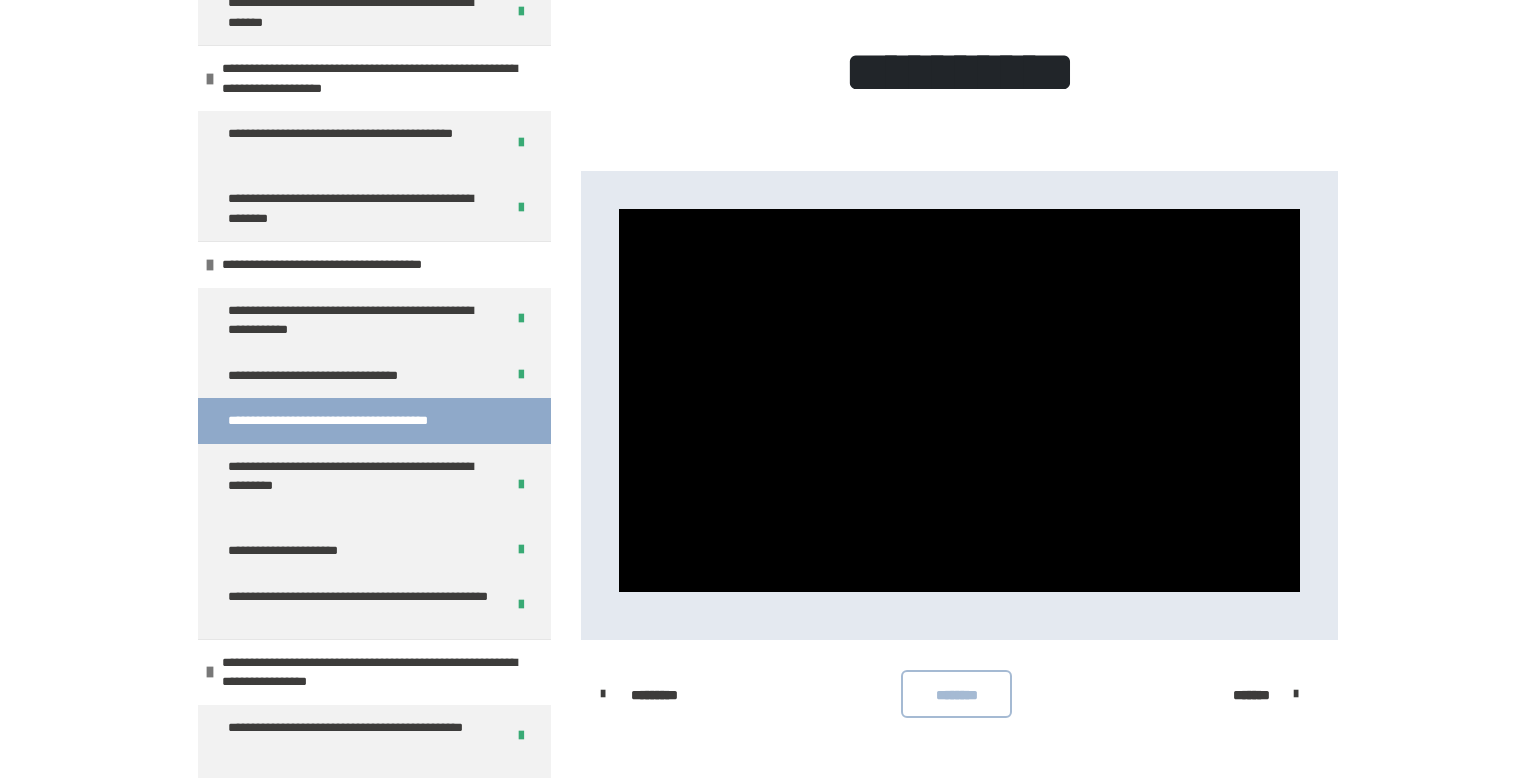 click on "********" at bounding box center (956, 694) 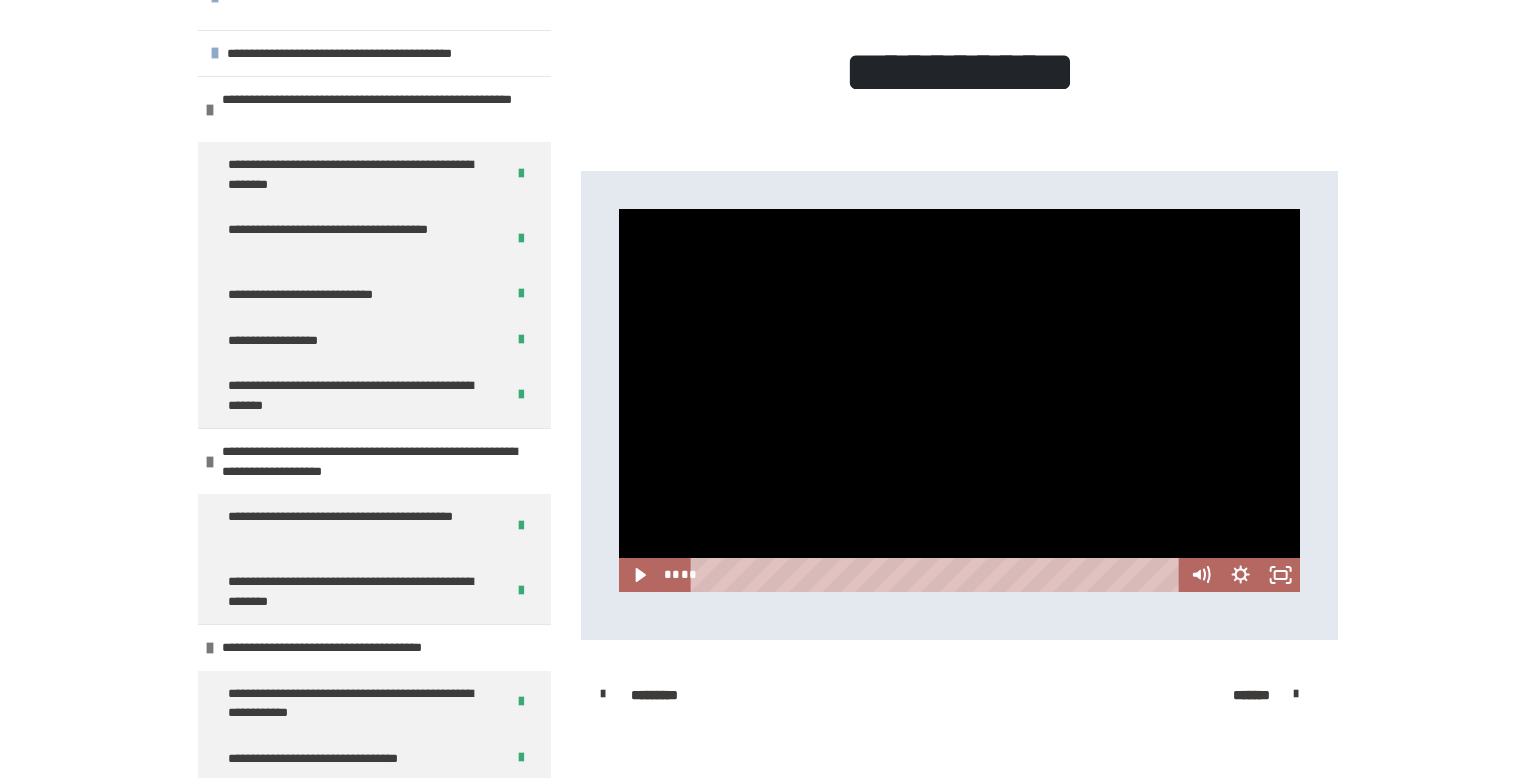scroll, scrollTop: 0, scrollLeft: 0, axis: both 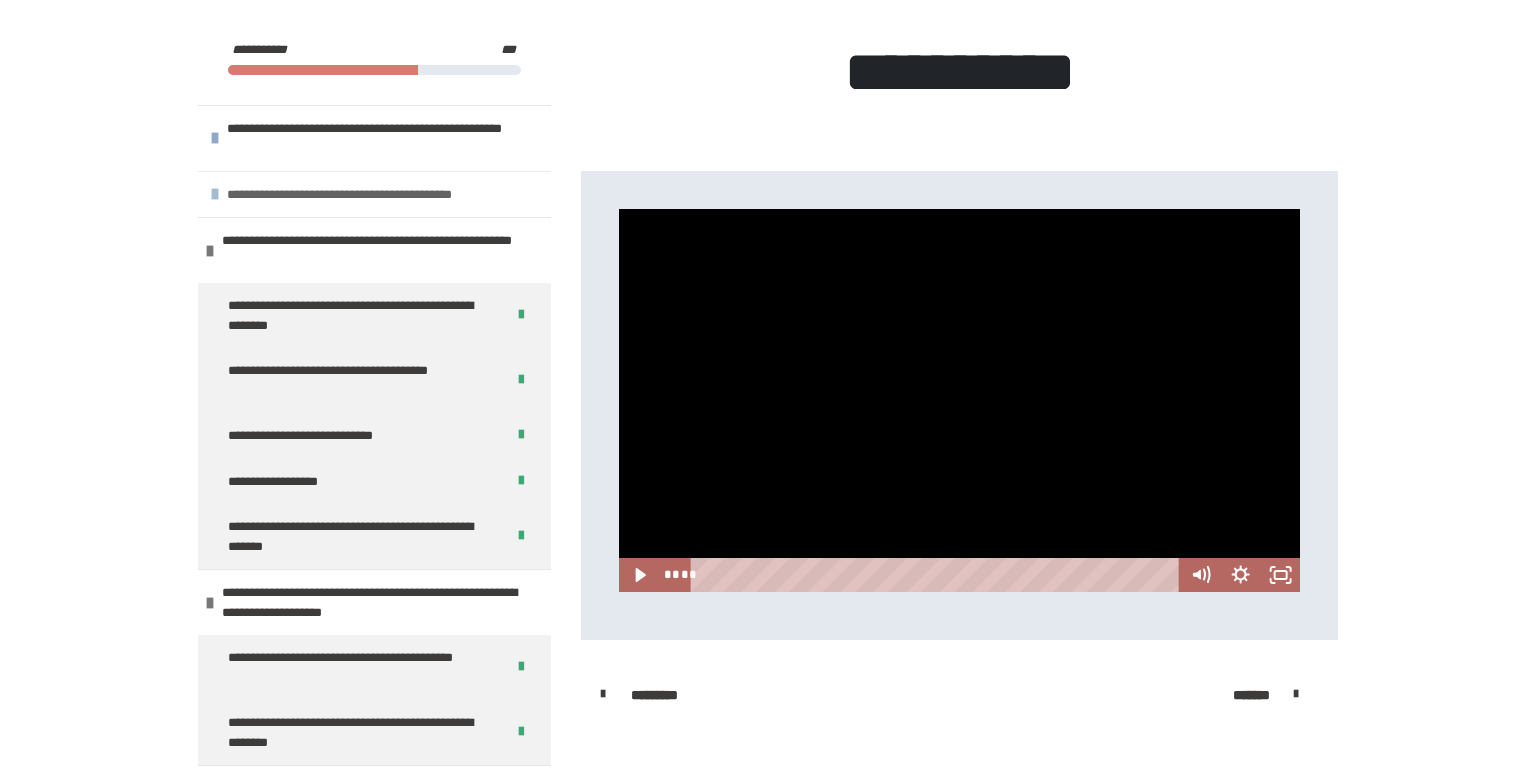 click at bounding box center [215, 194] 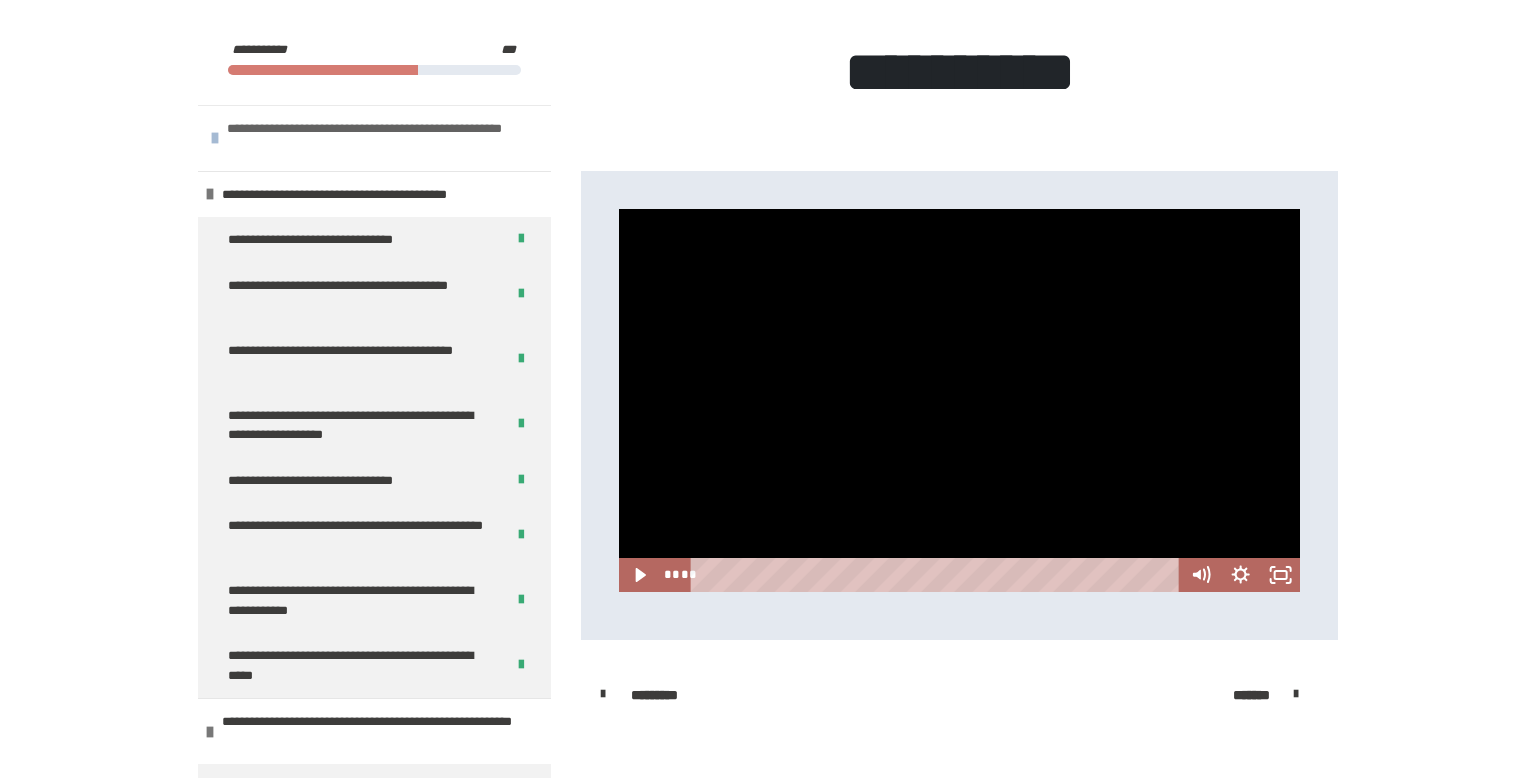 click at bounding box center [215, 138] 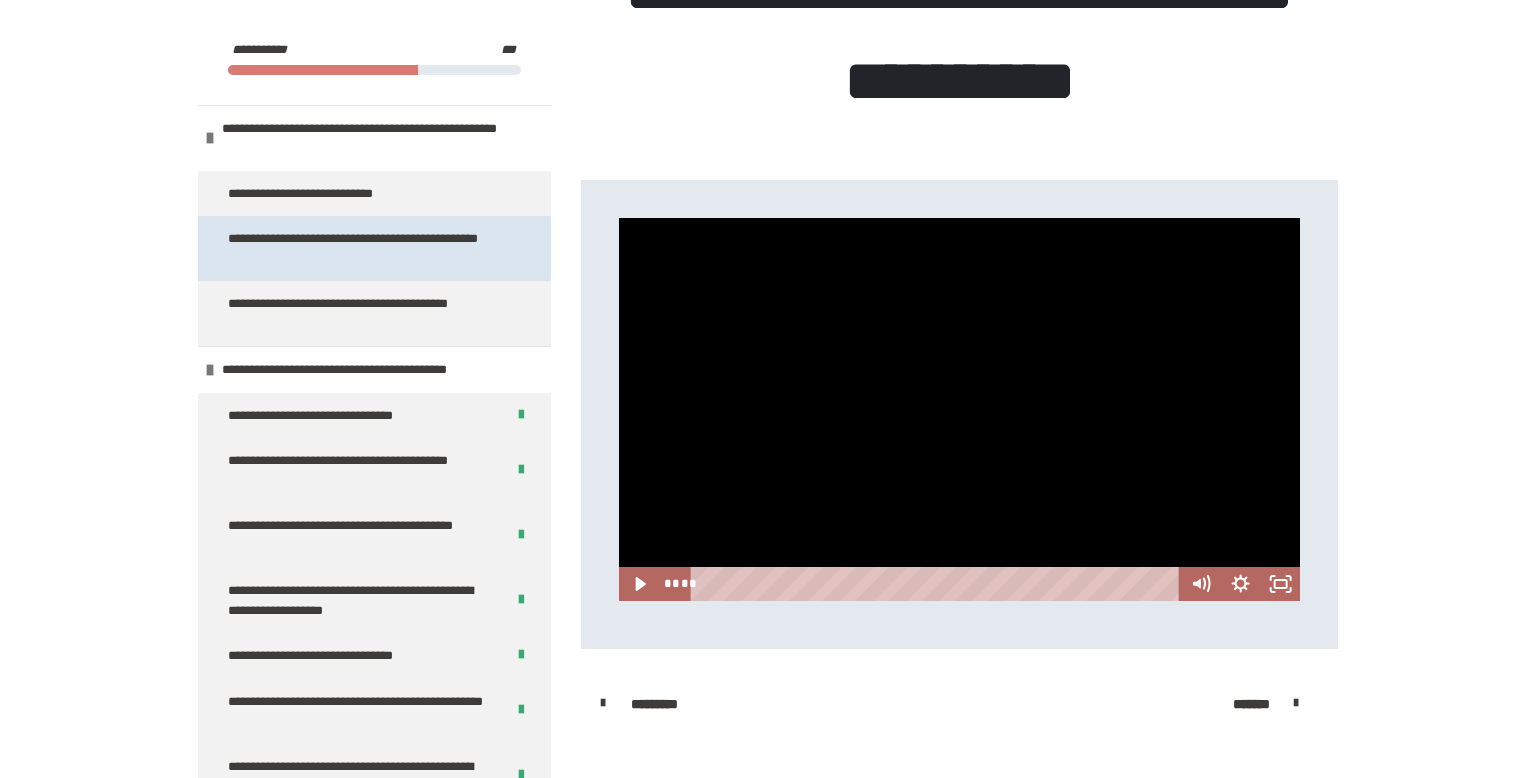 scroll, scrollTop: 447, scrollLeft: 0, axis: vertical 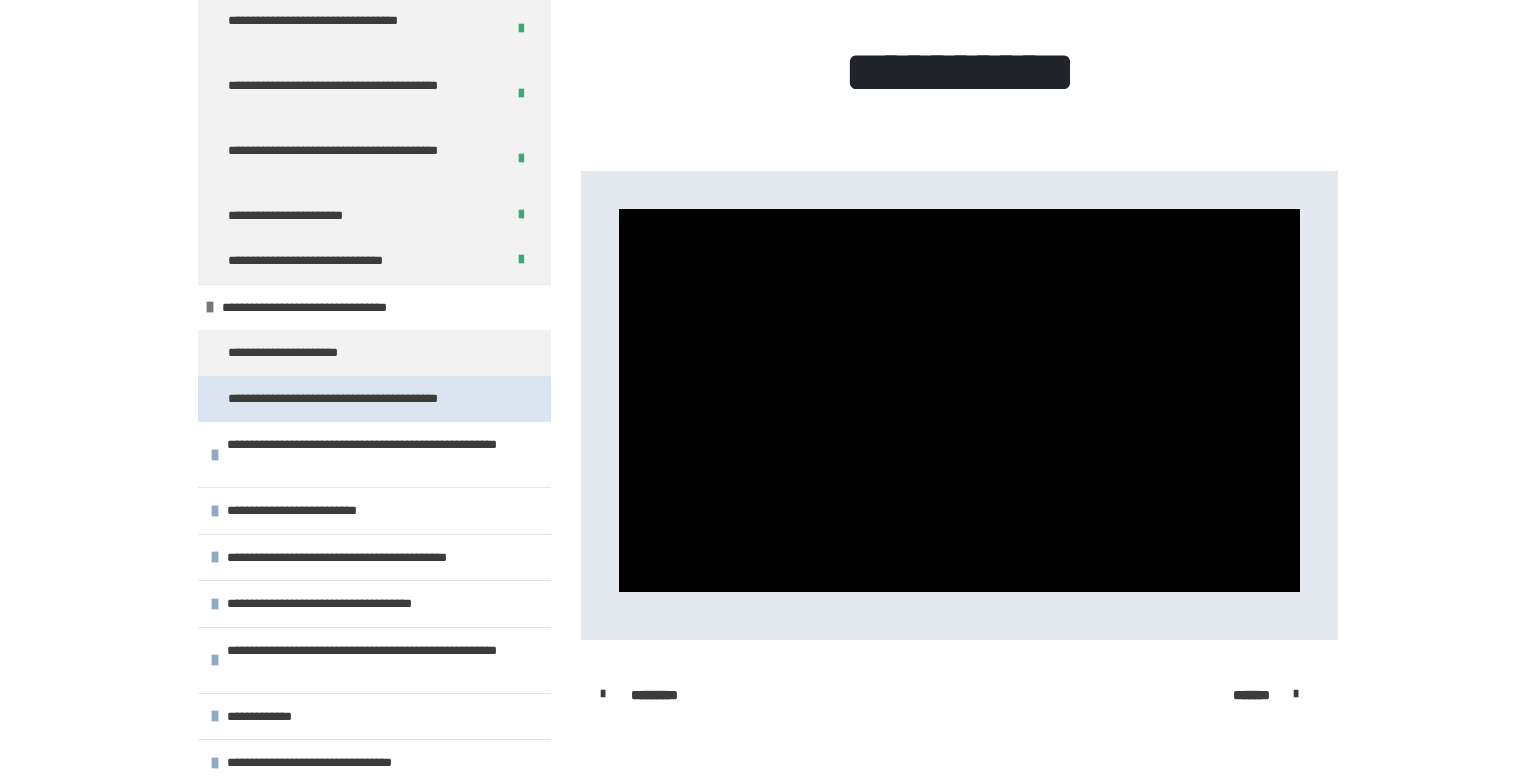 click on "**********" at bounding box center (361, 399) 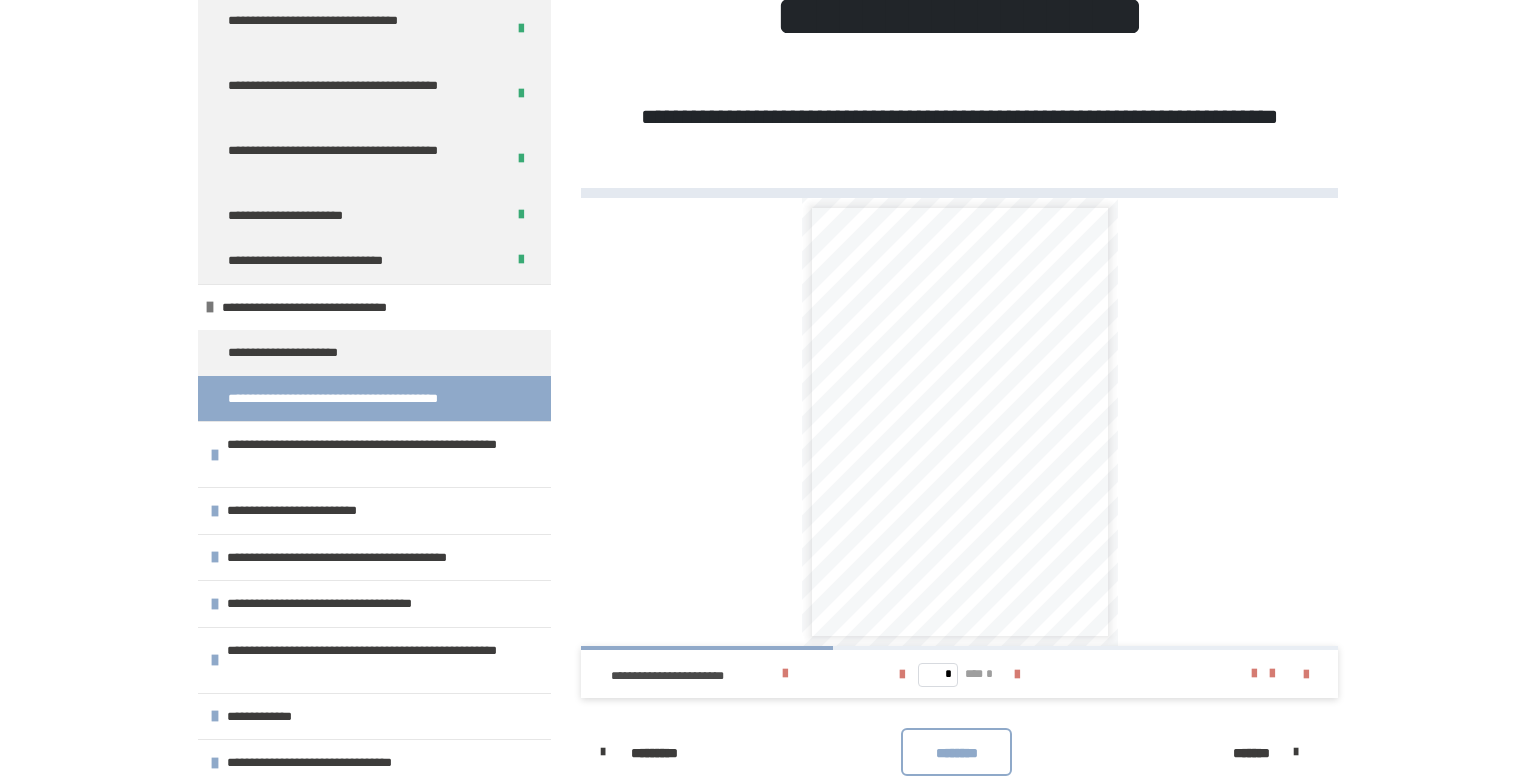 scroll, scrollTop: 516, scrollLeft: 0, axis: vertical 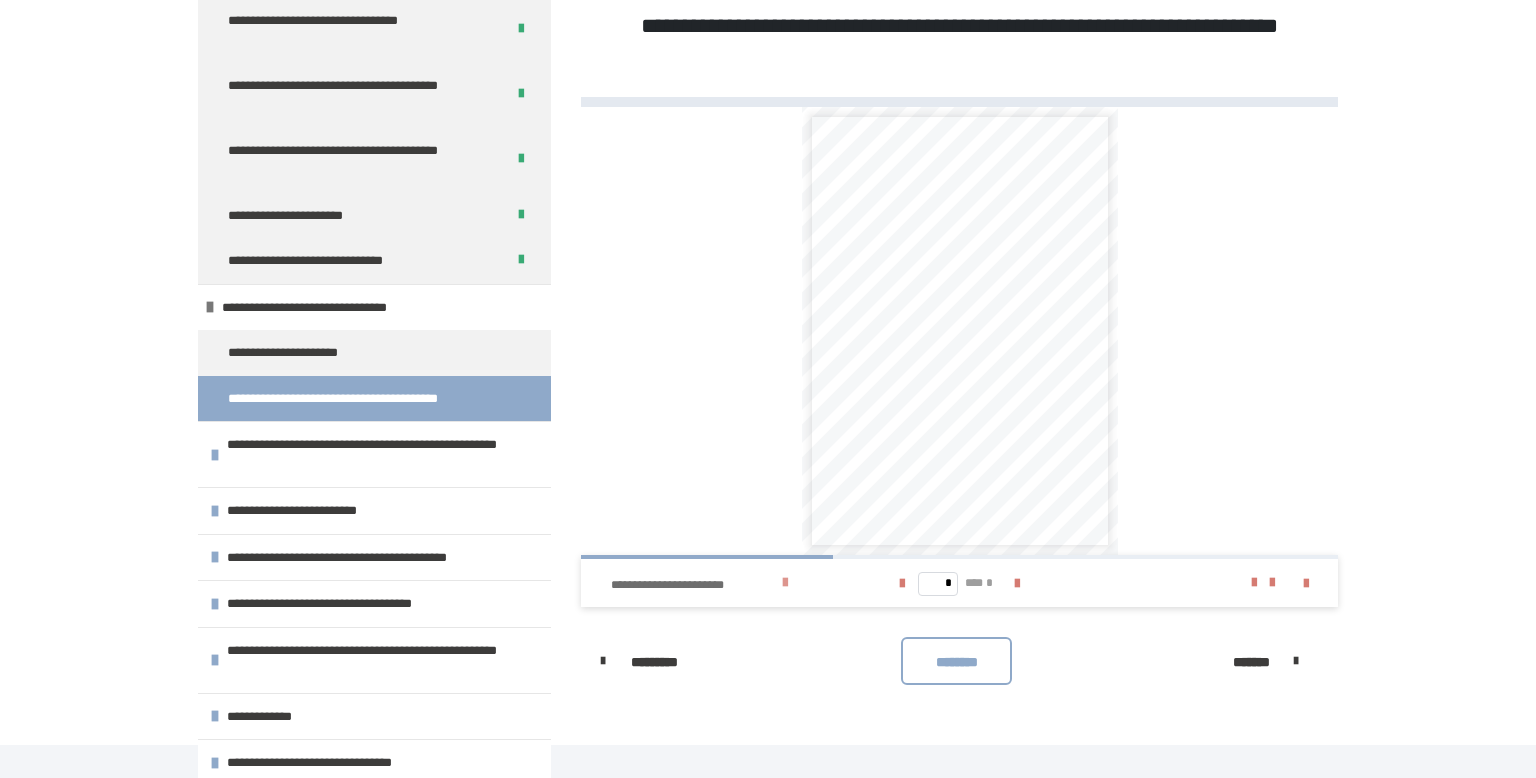 click at bounding box center [785, 583] 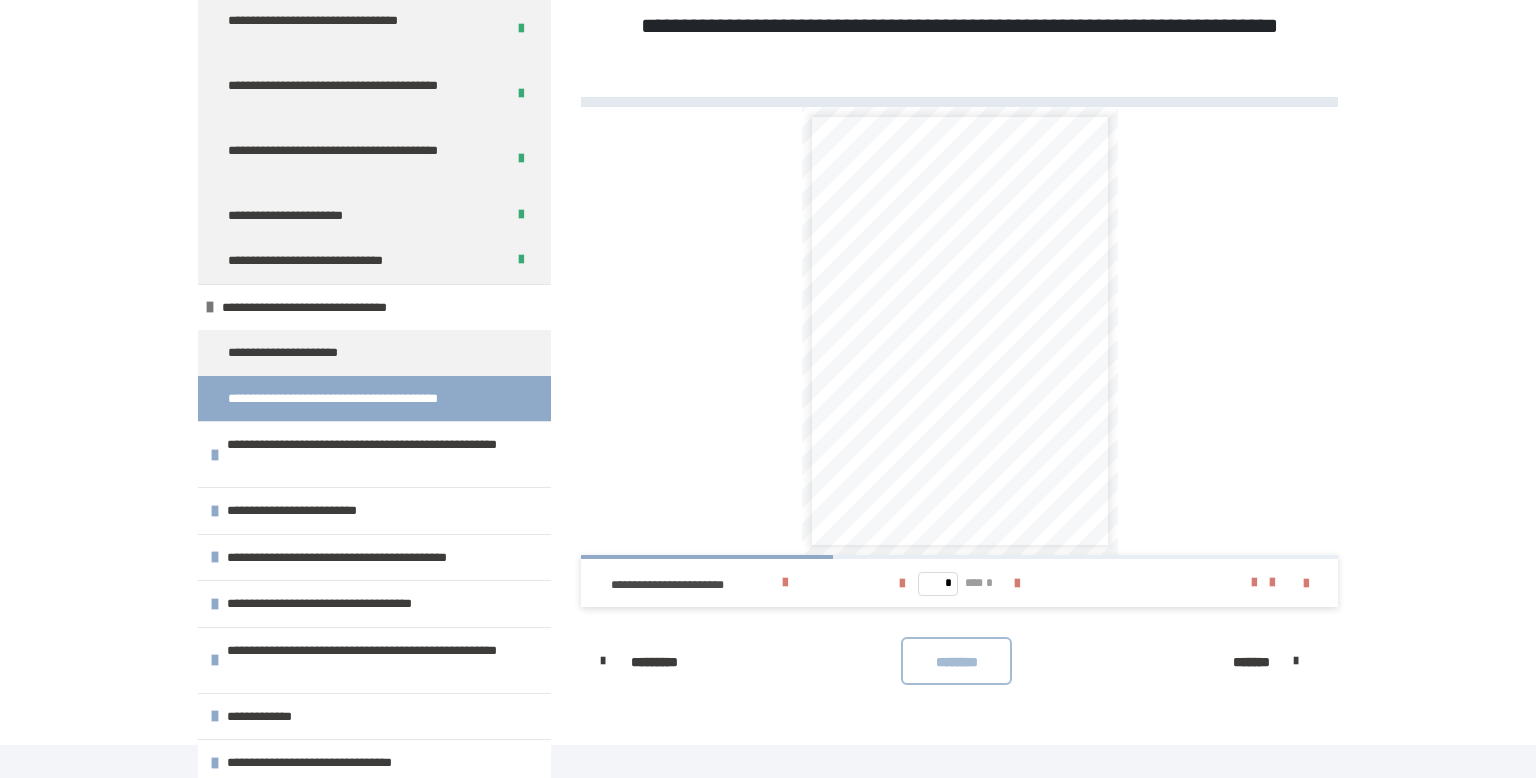 click on "********" at bounding box center [956, 661] 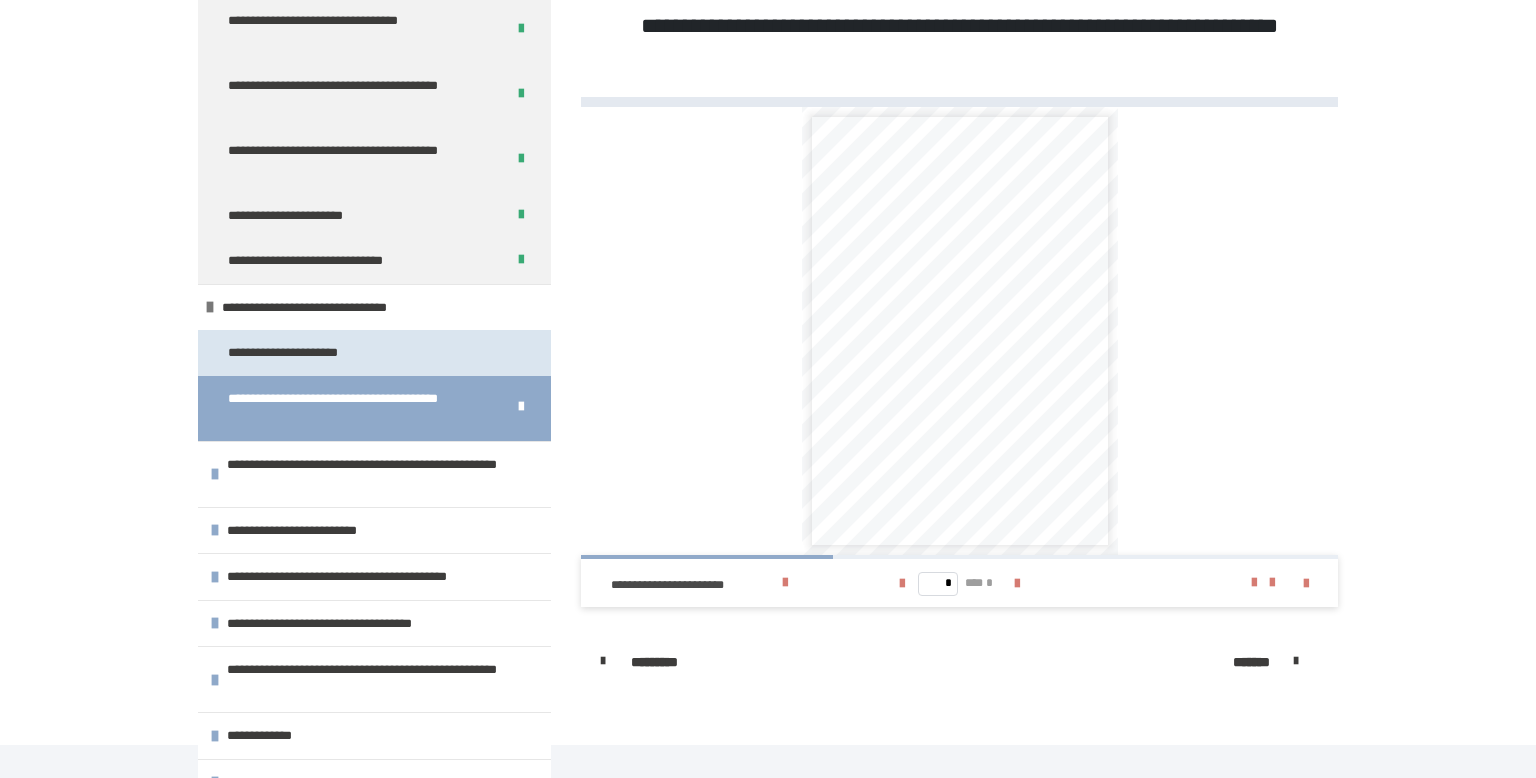 click on "**********" at bounding box center [305, 353] 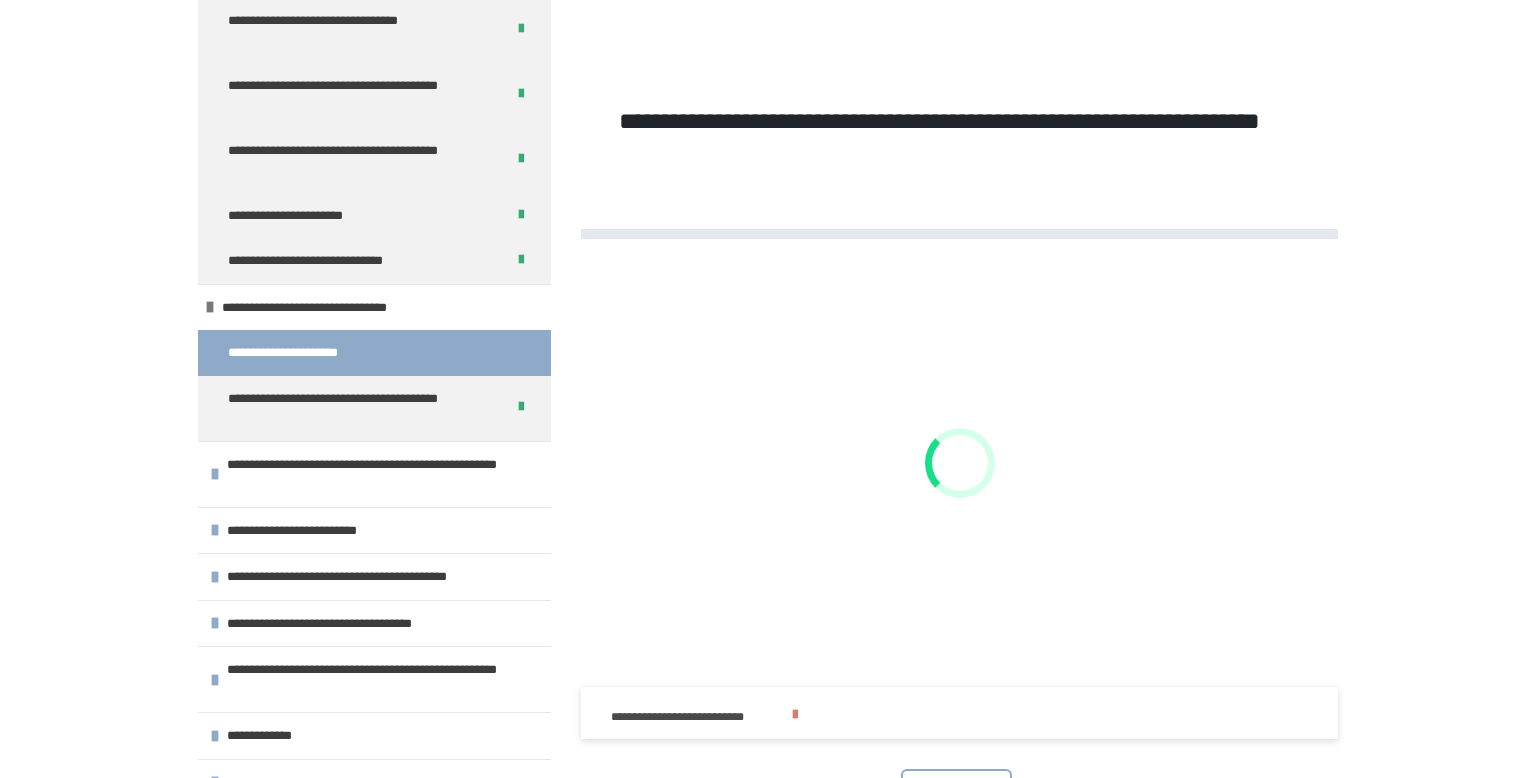scroll, scrollTop: 500, scrollLeft: 0, axis: vertical 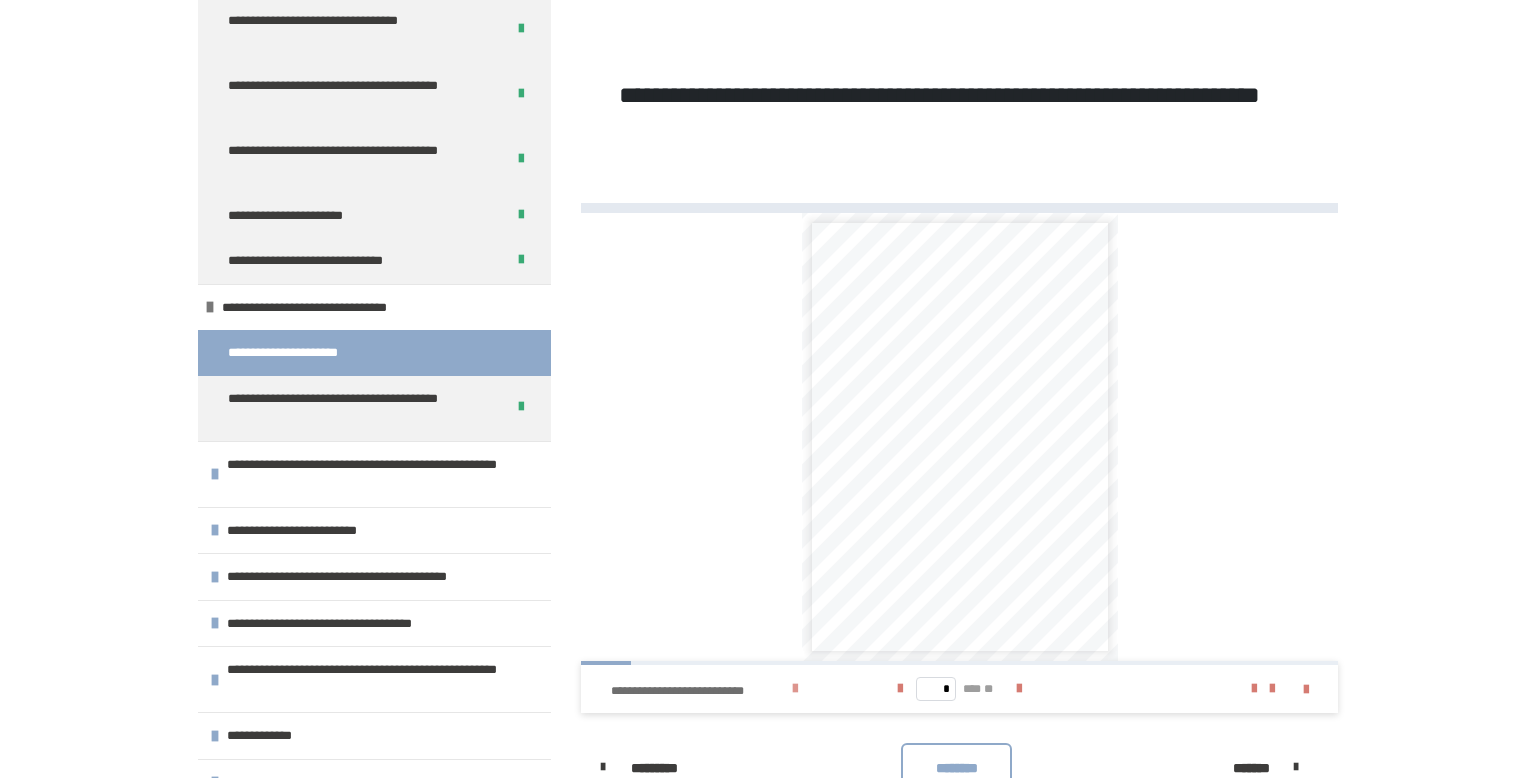 click at bounding box center [795, 689] 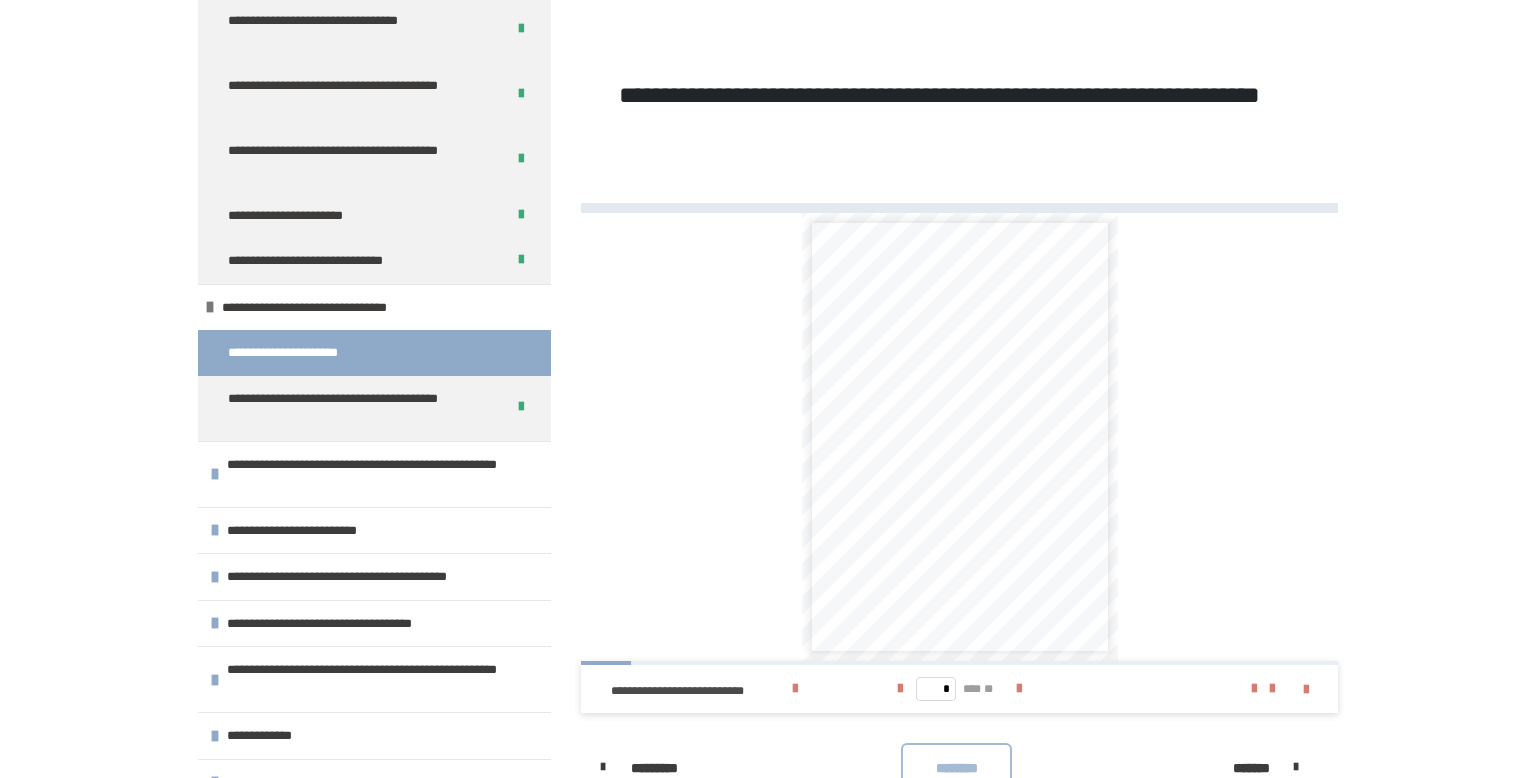 click on "********" at bounding box center (956, 768) 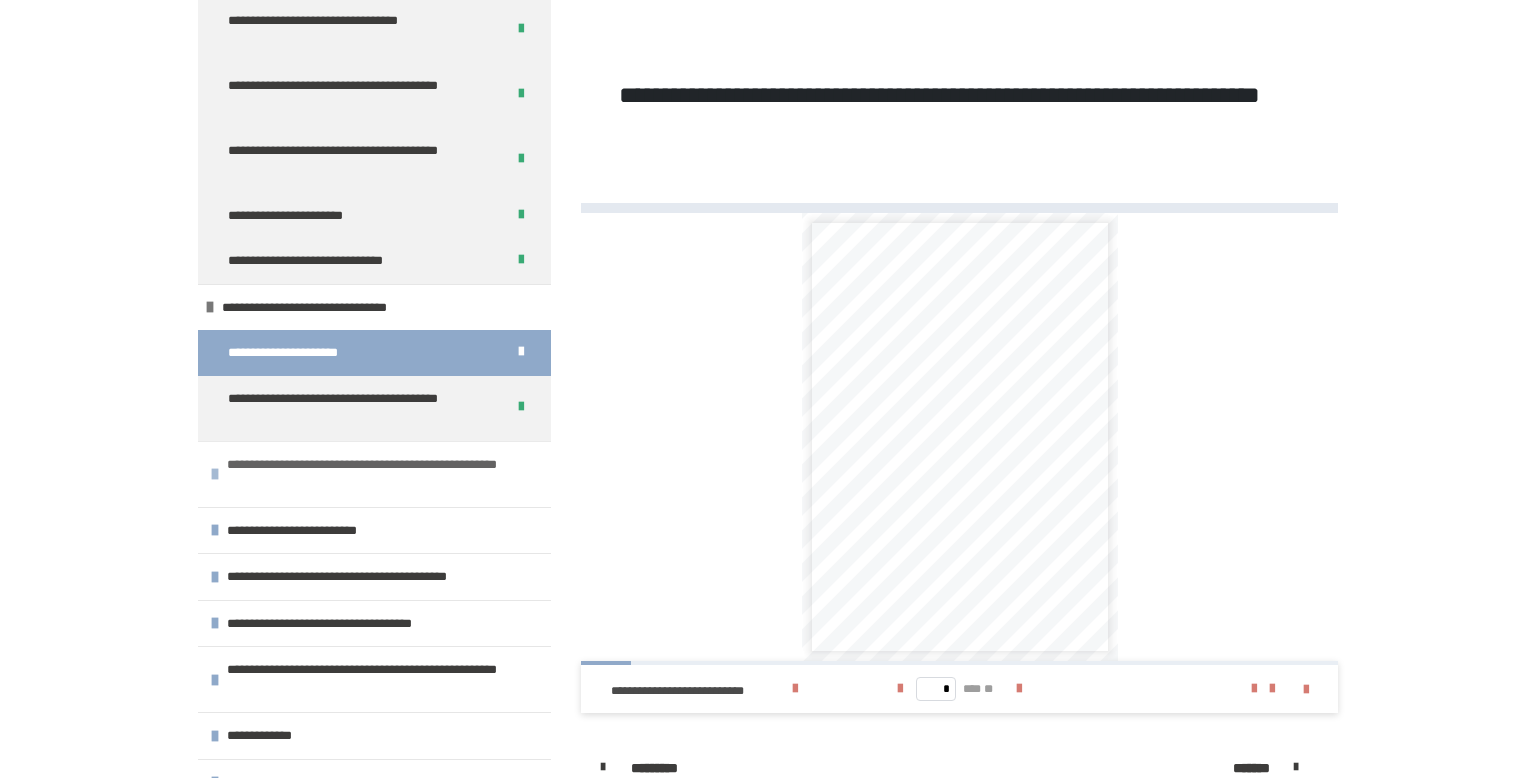 click on "**********" at bounding box center [374, 474] 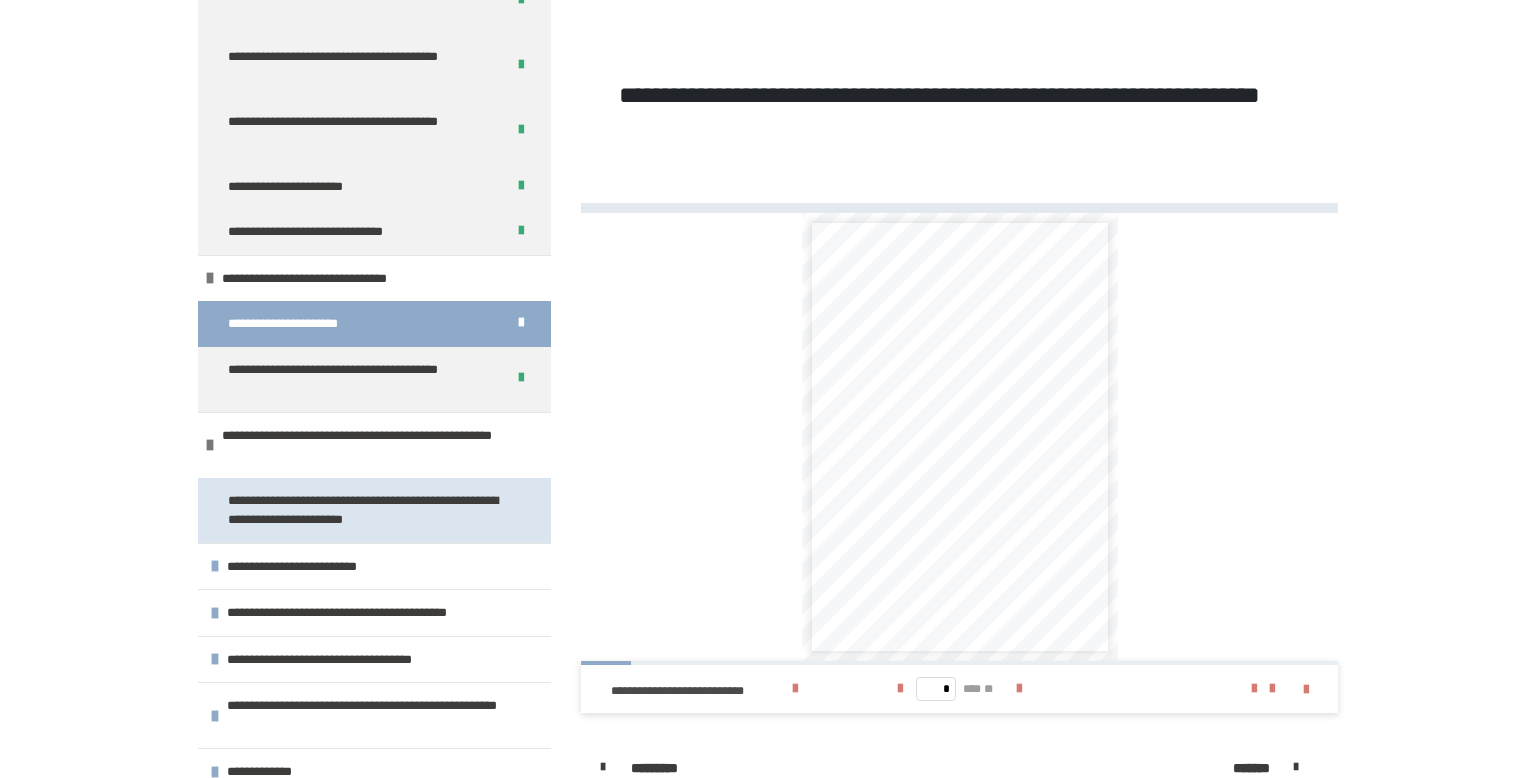 scroll, scrollTop: 2185, scrollLeft: 0, axis: vertical 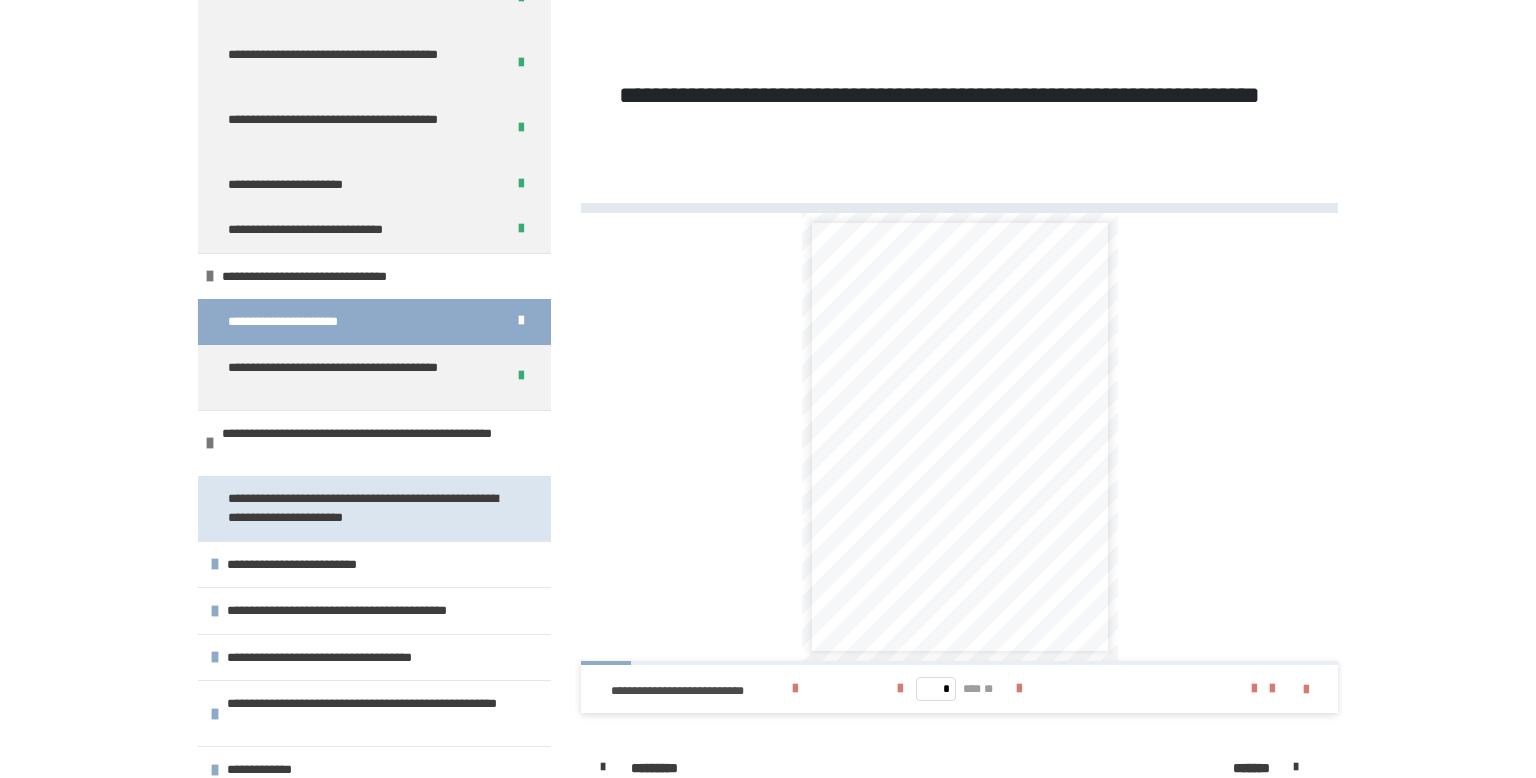 click on "**********" at bounding box center [366, 508] 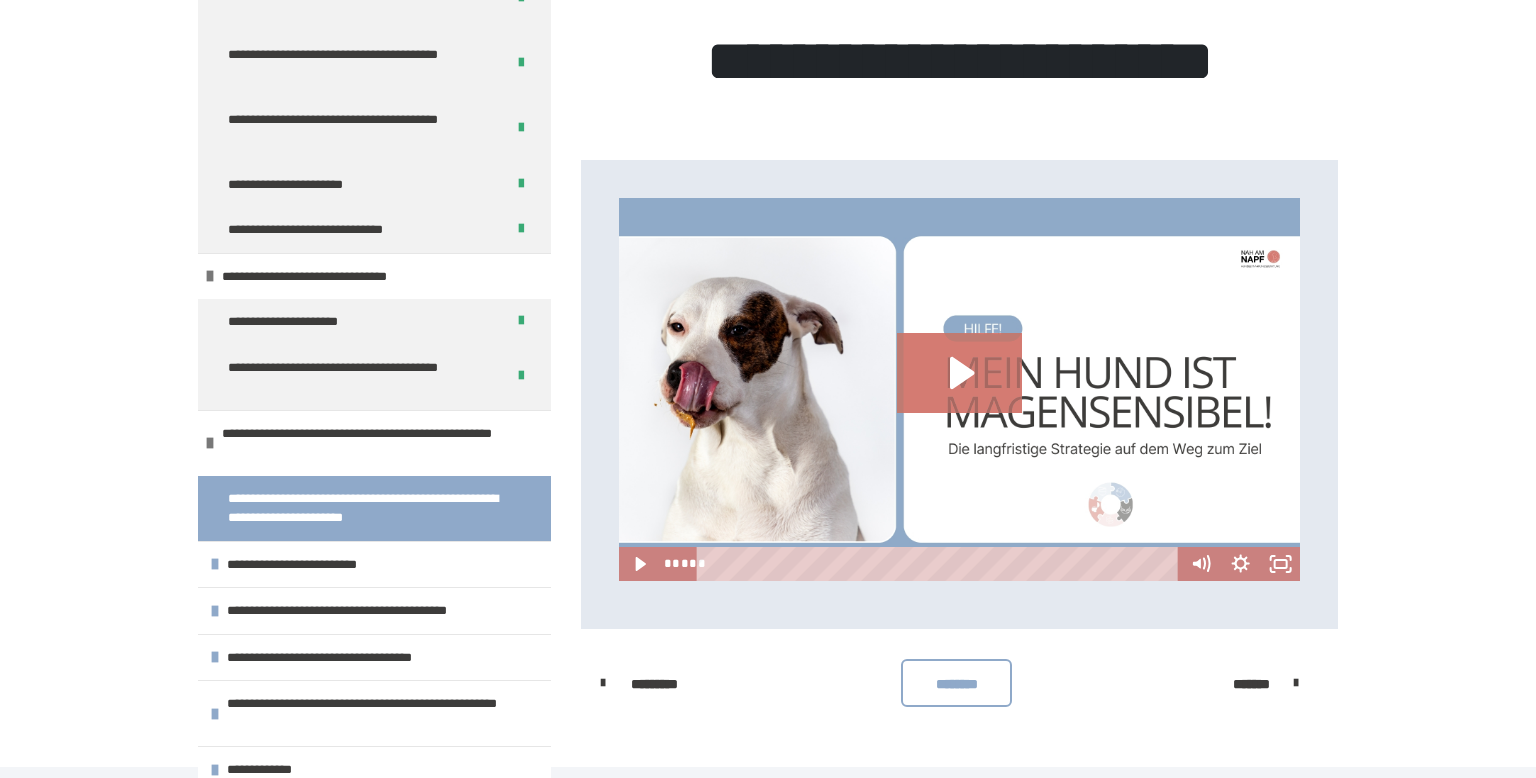 scroll, scrollTop: 486, scrollLeft: 0, axis: vertical 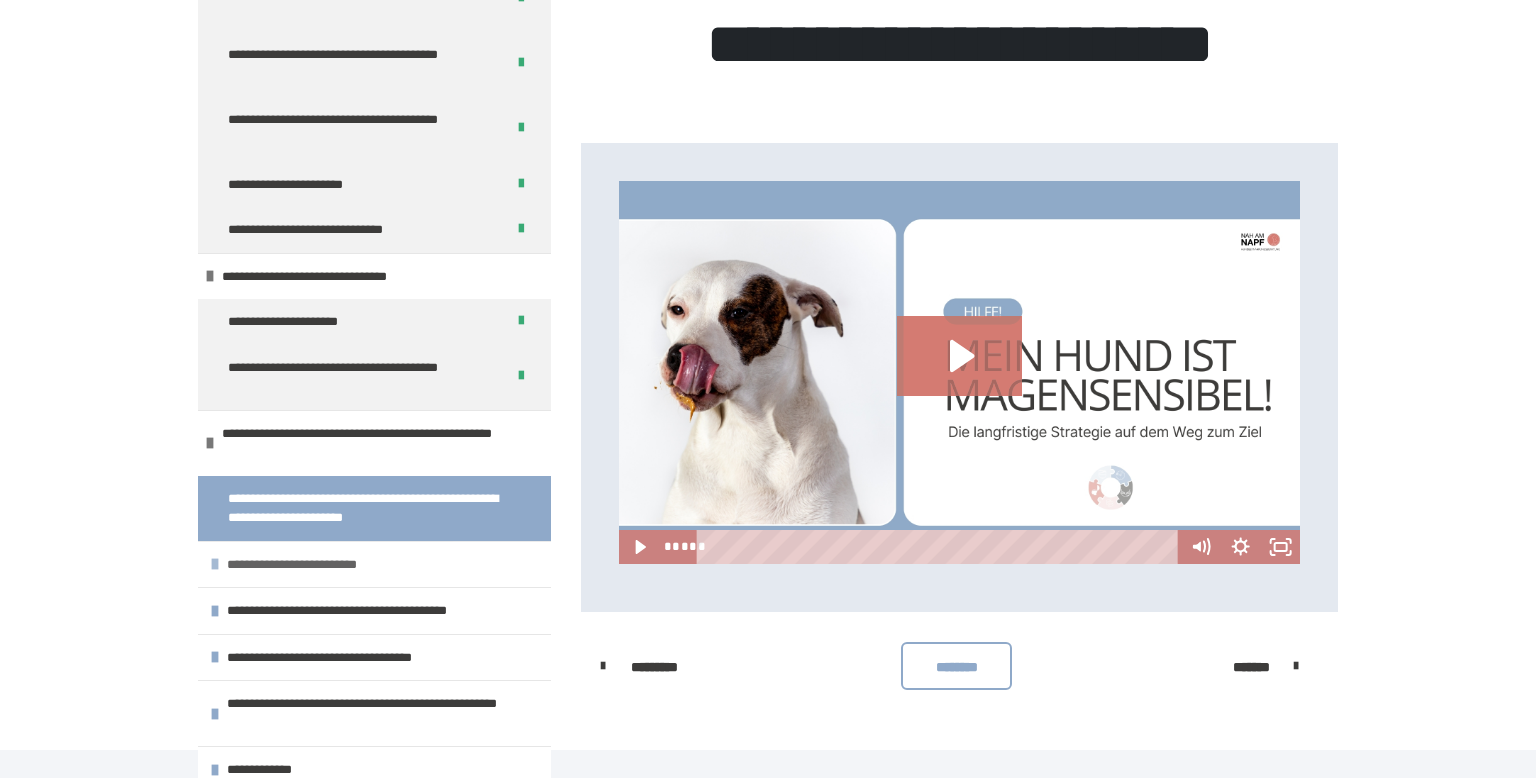 click on "**********" at bounding box center (328, 565) 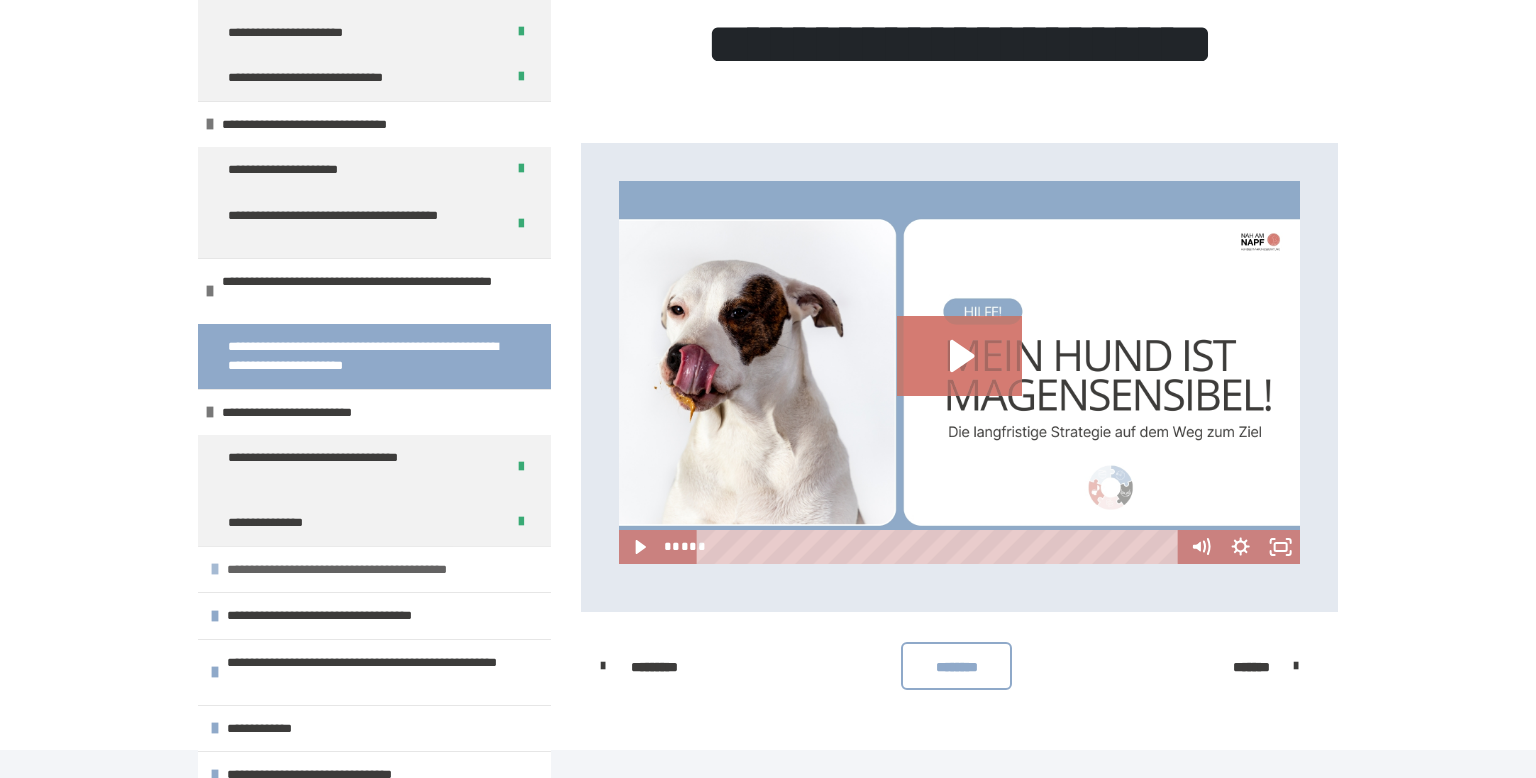 scroll, scrollTop: 2349, scrollLeft: 0, axis: vertical 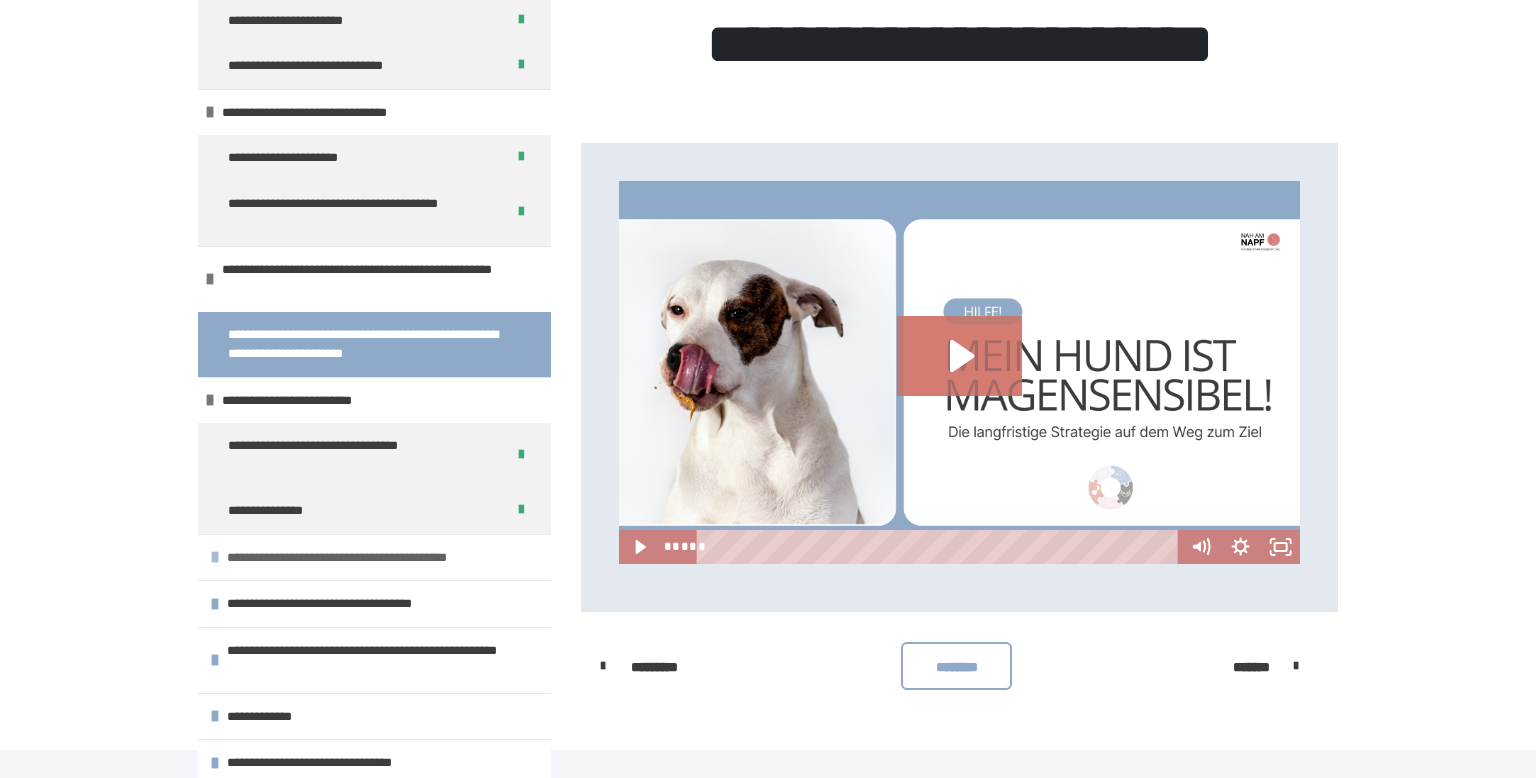 click on "**********" at bounding box center (381, 558) 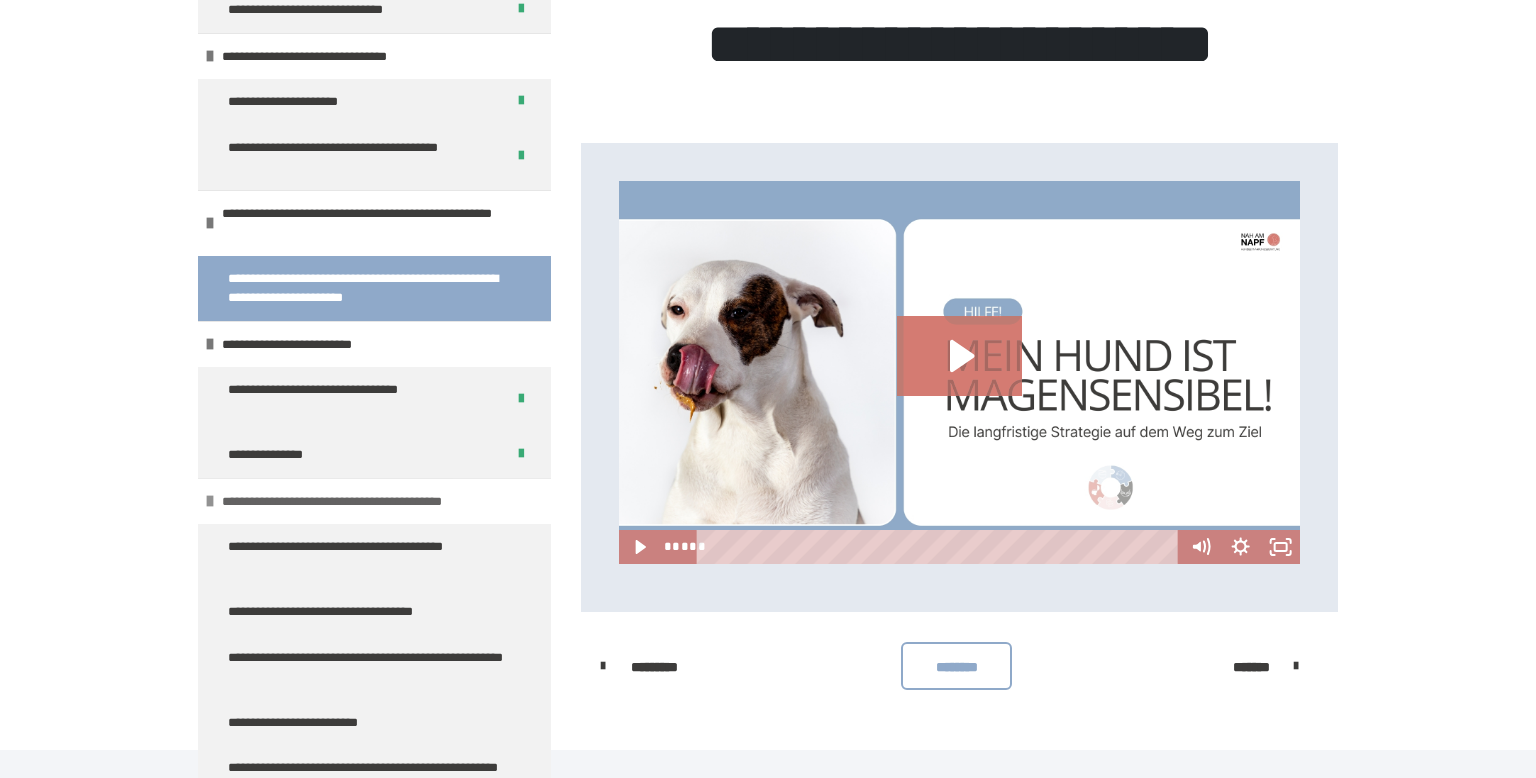 scroll, scrollTop: 2408, scrollLeft: 0, axis: vertical 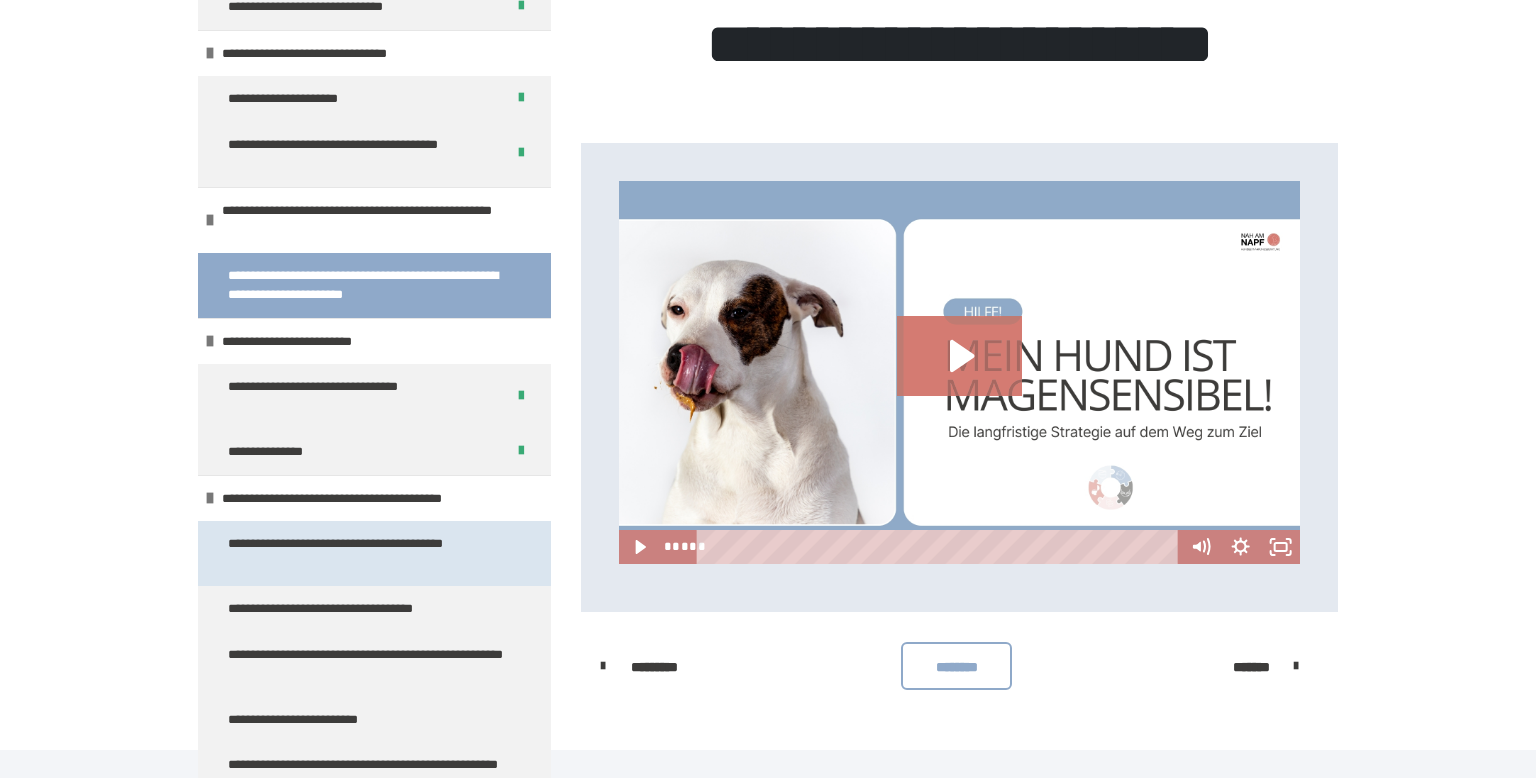 click on "**********" at bounding box center [366, 553] 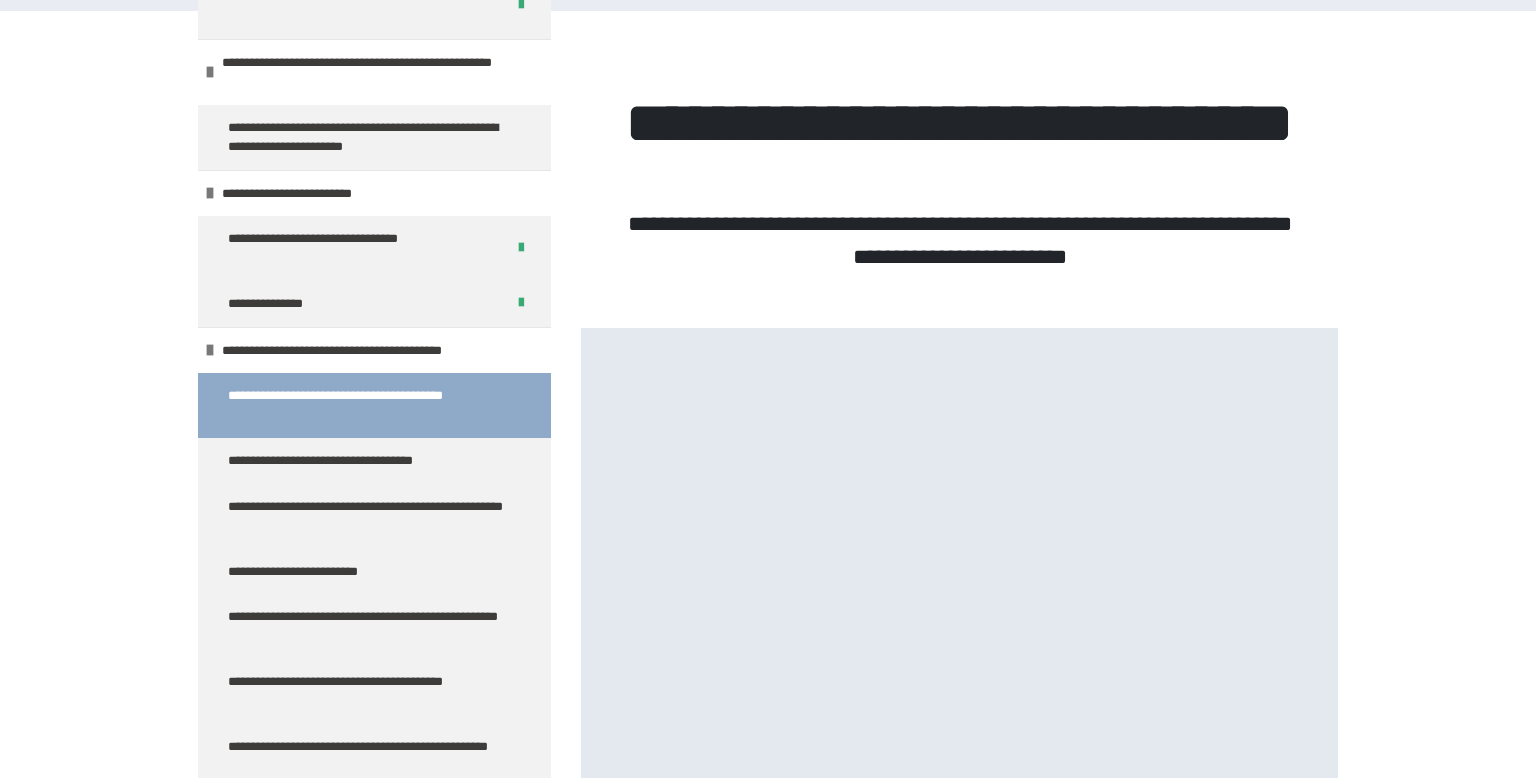 scroll, scrollTop: 2586, scrollLeft: 0, axis: vertical 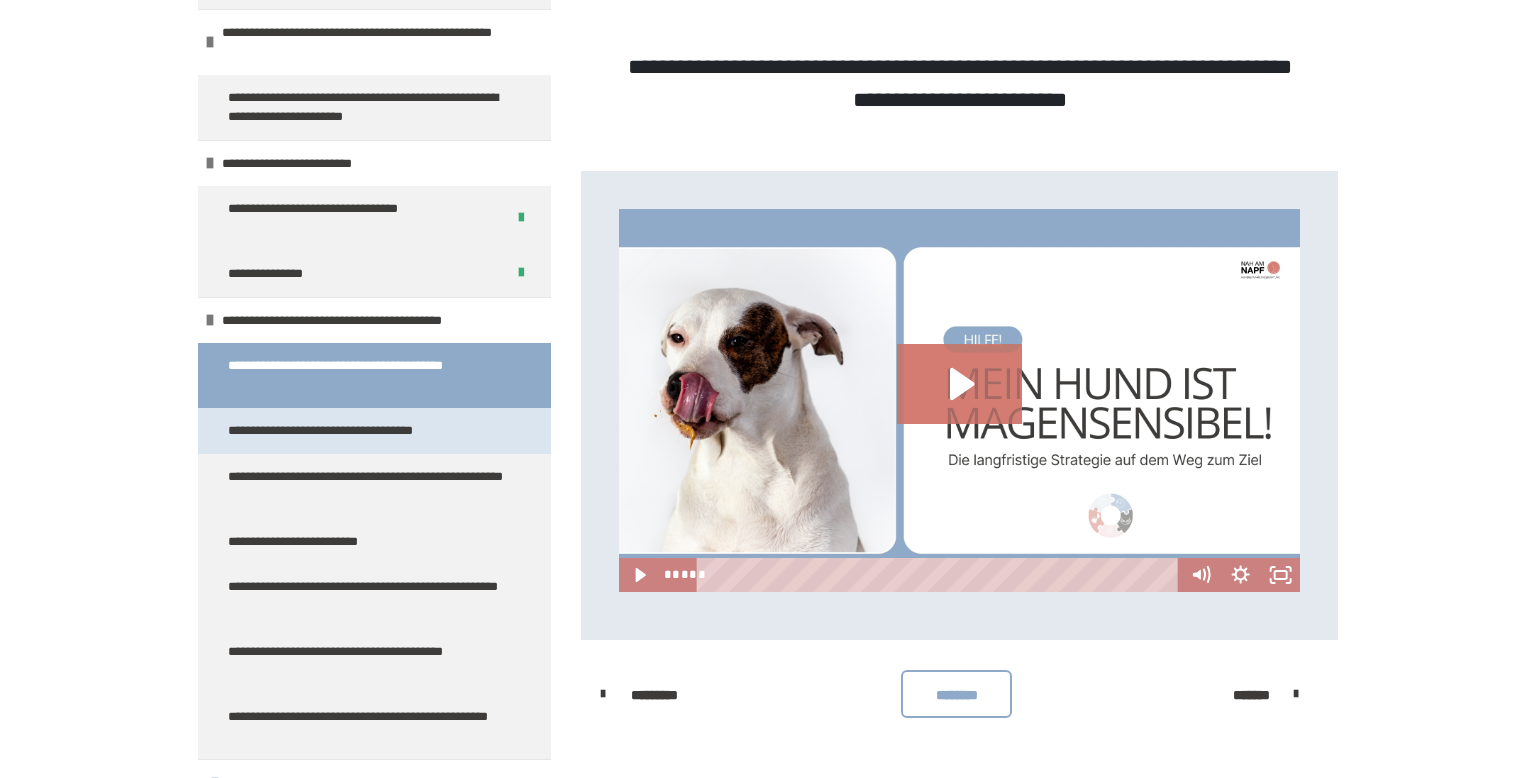 click on "**********" at bounding box center [365, 431] 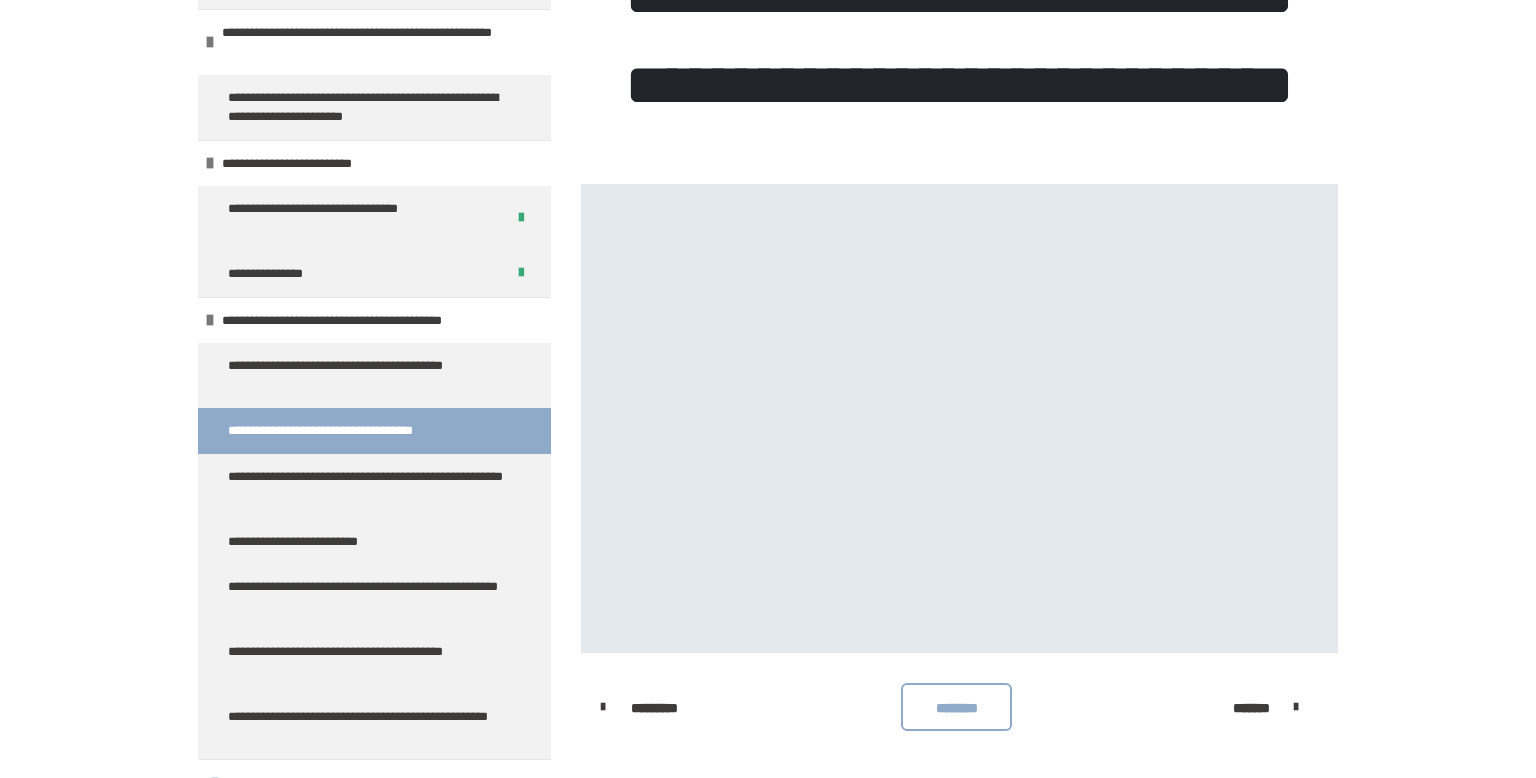 scroll, scrollTop: 516, scrollLeft: 0, axis: vertical 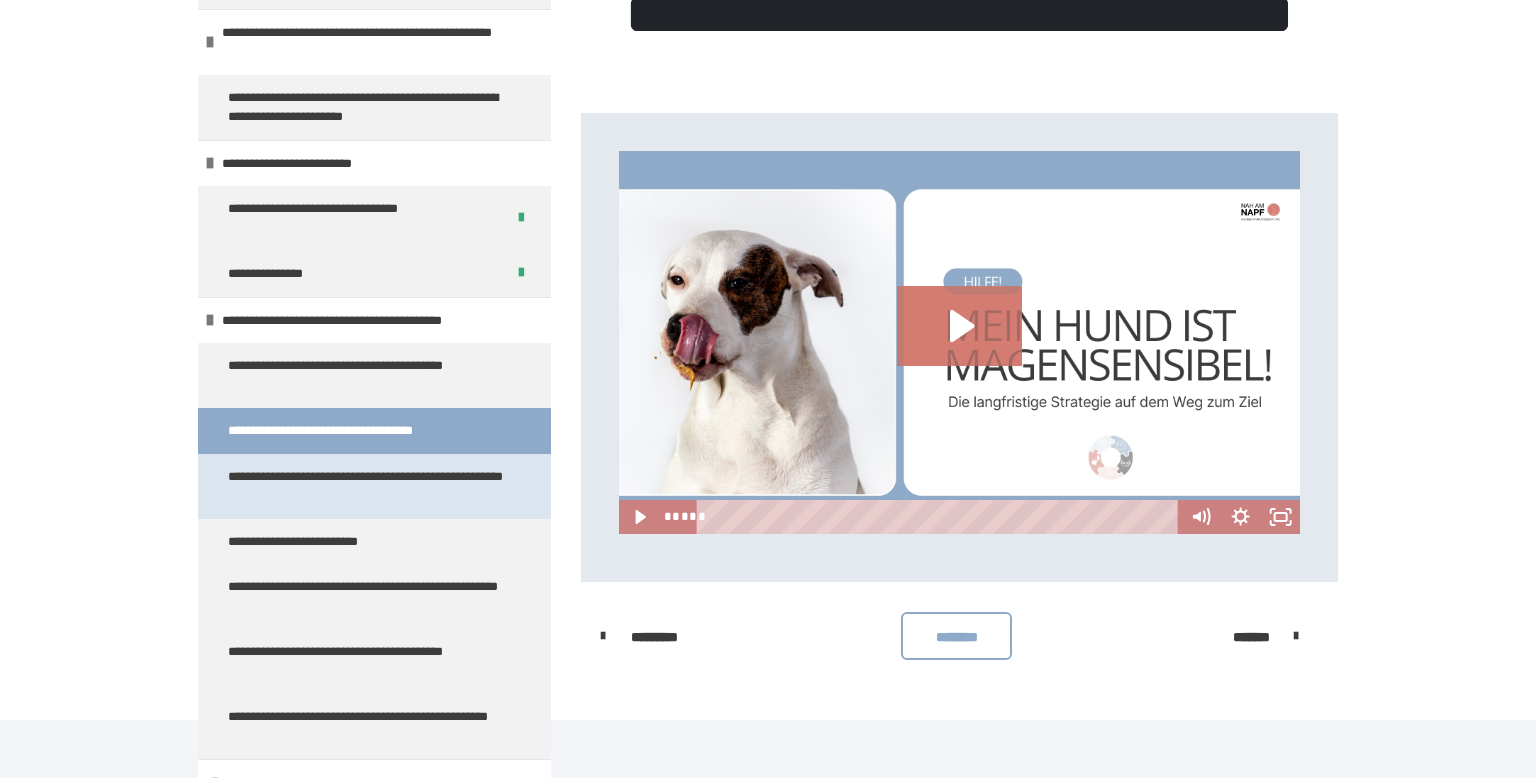 click on "**********" at bounding box center [366, 486] 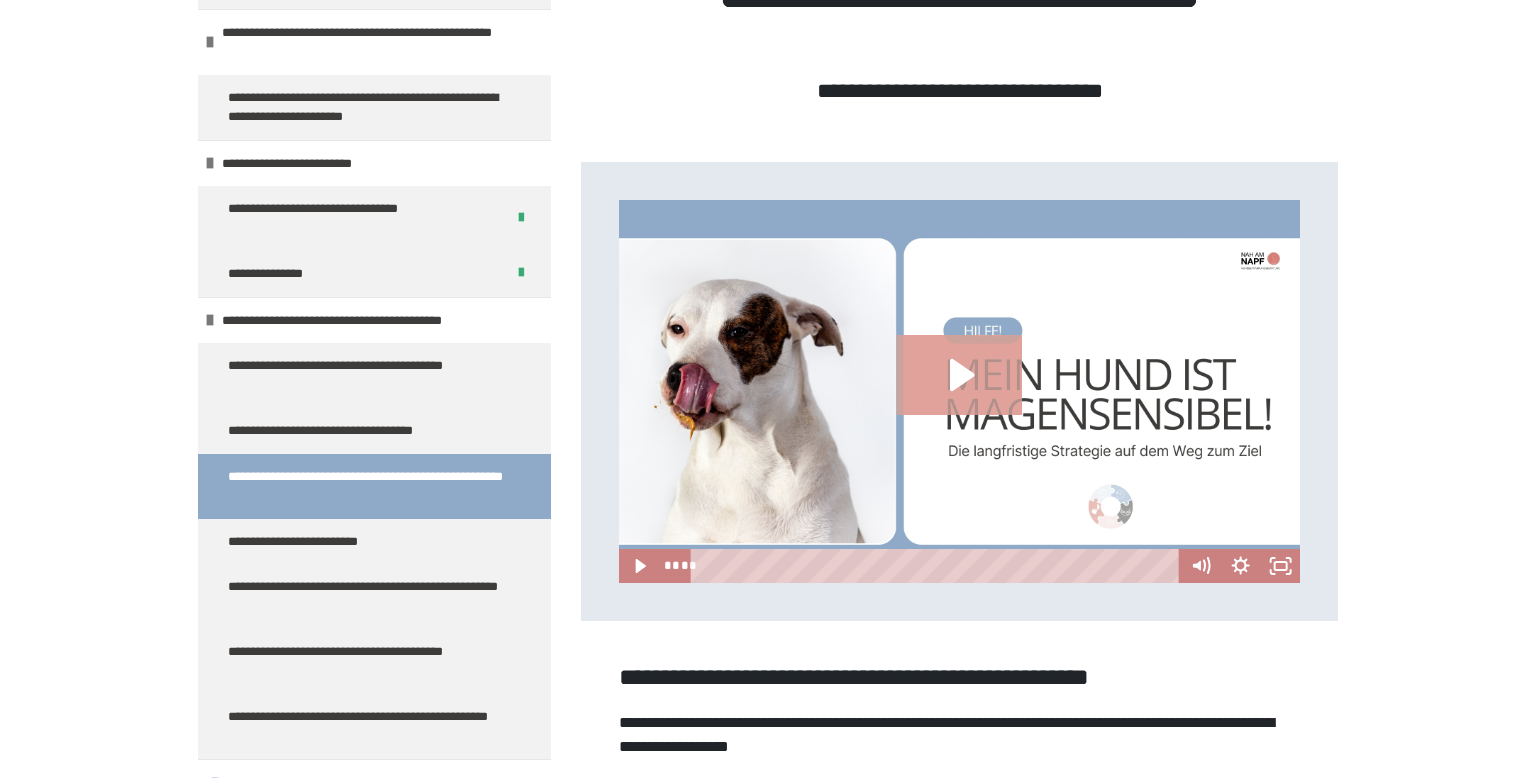scroll, scrollTop: 558, scrollLeft: 0, axis: vertical 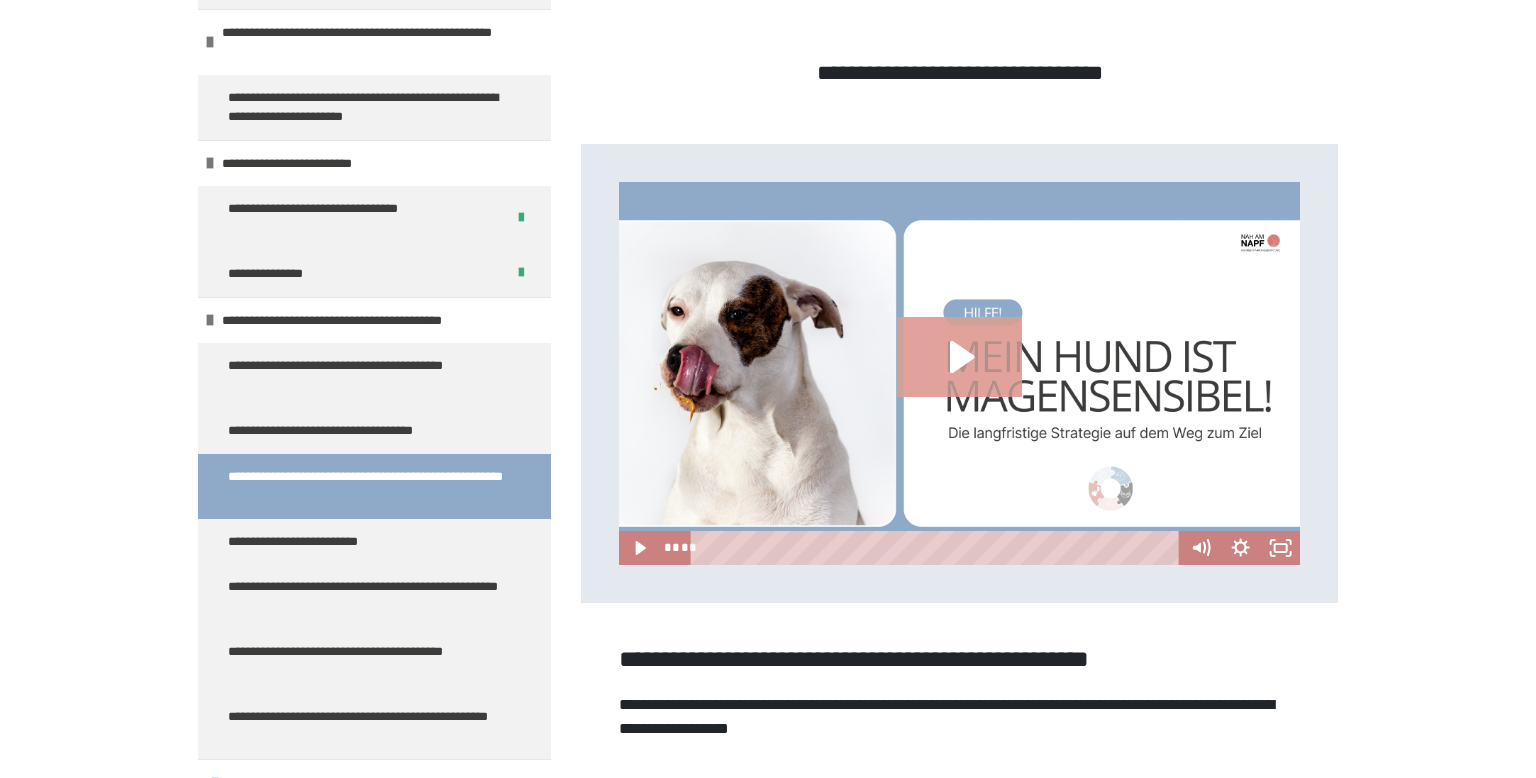 click 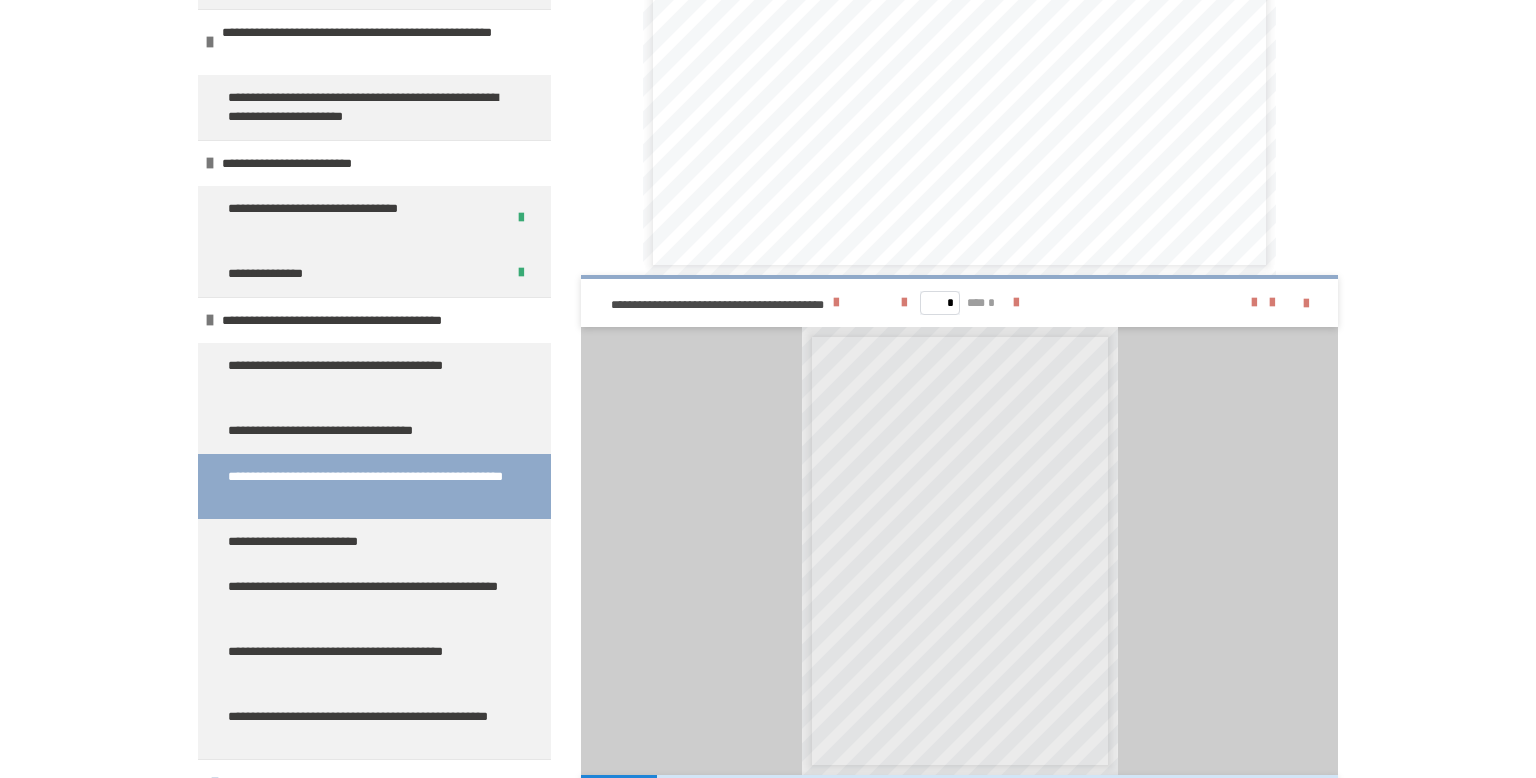 scroll, scrollTop: 1575, scrollLeft: 0, axis: vertical 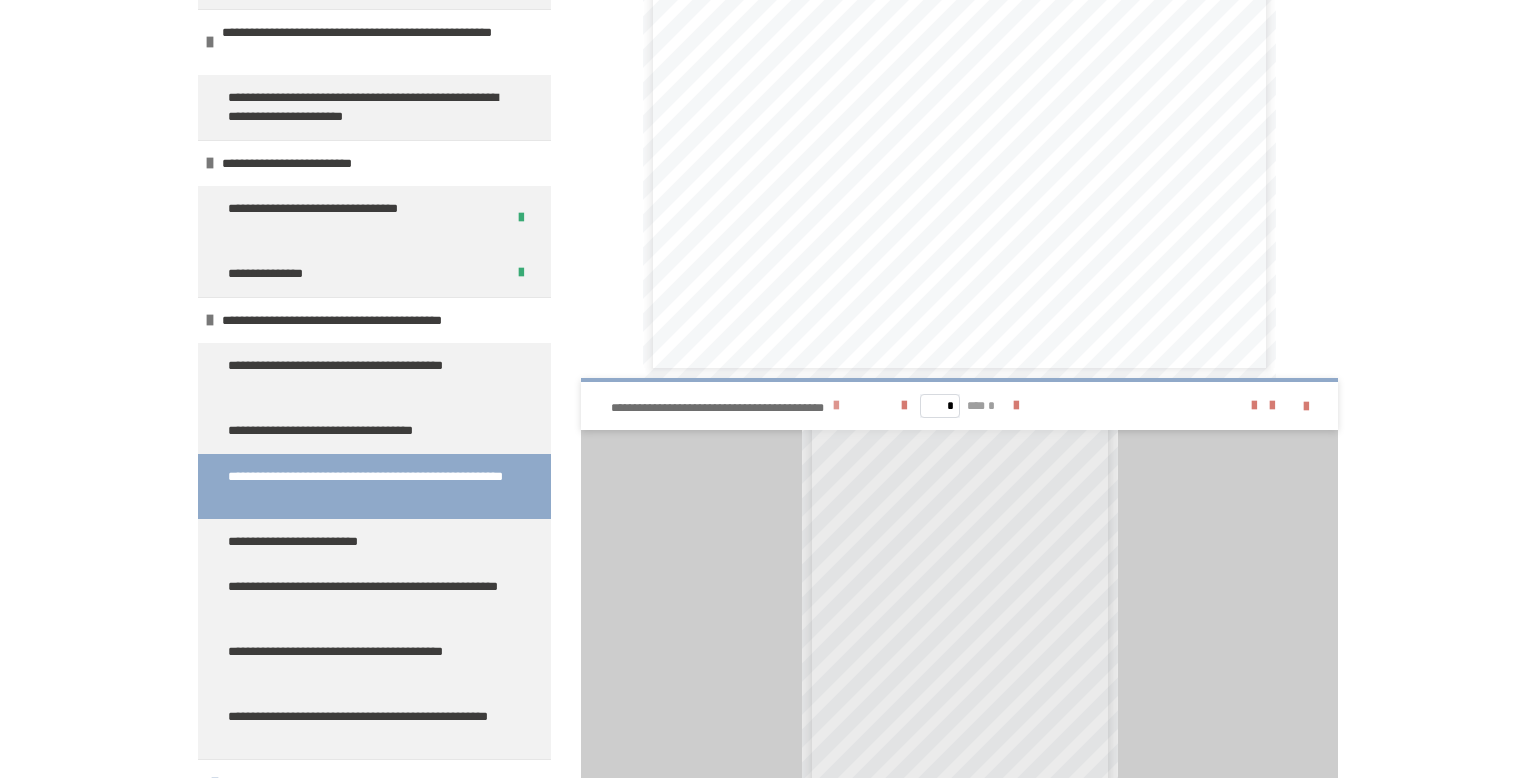 click at bounding box center [836, 406] 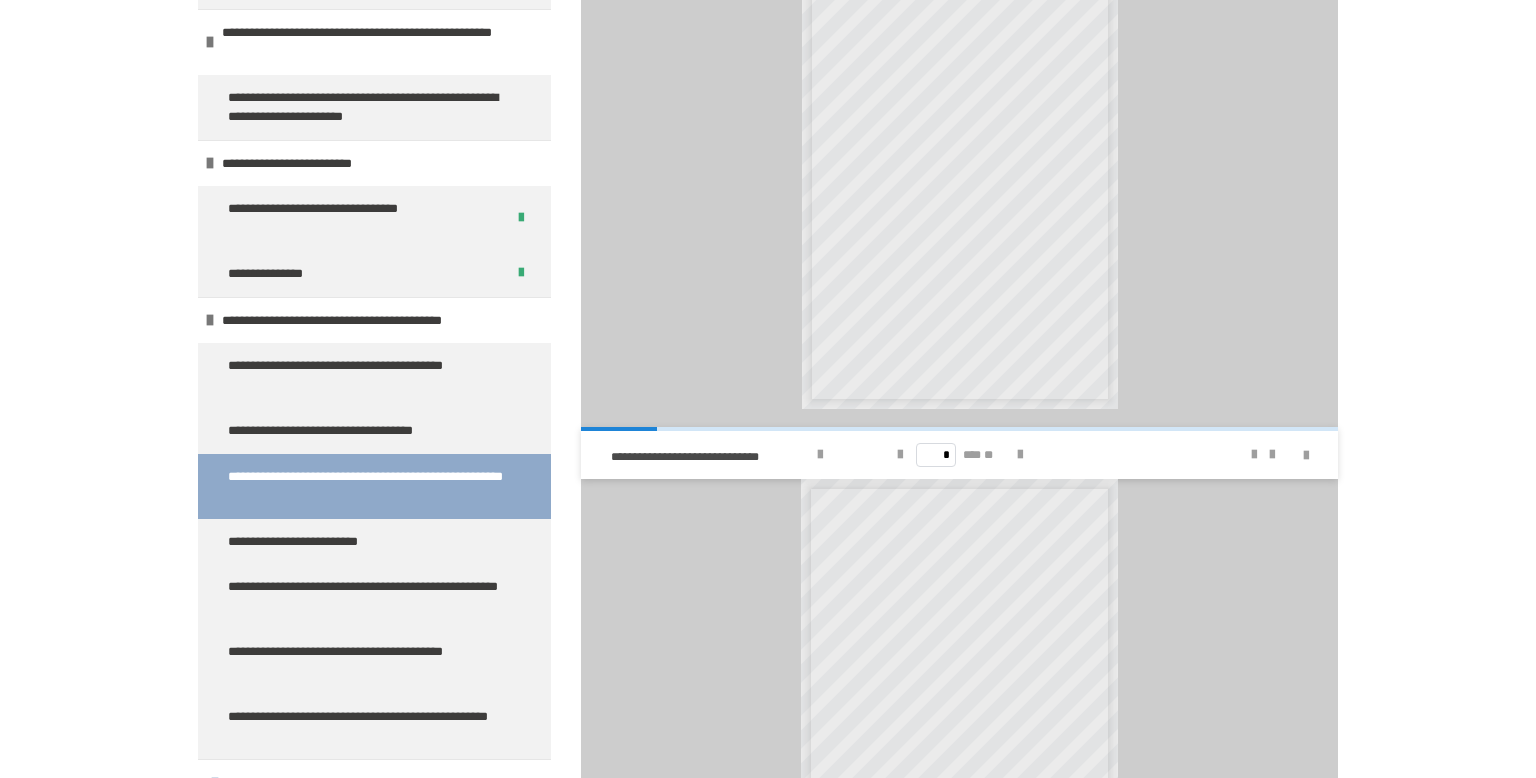 scroll, scrollTop: 1884, scrollLeft: 0, axis: vertical 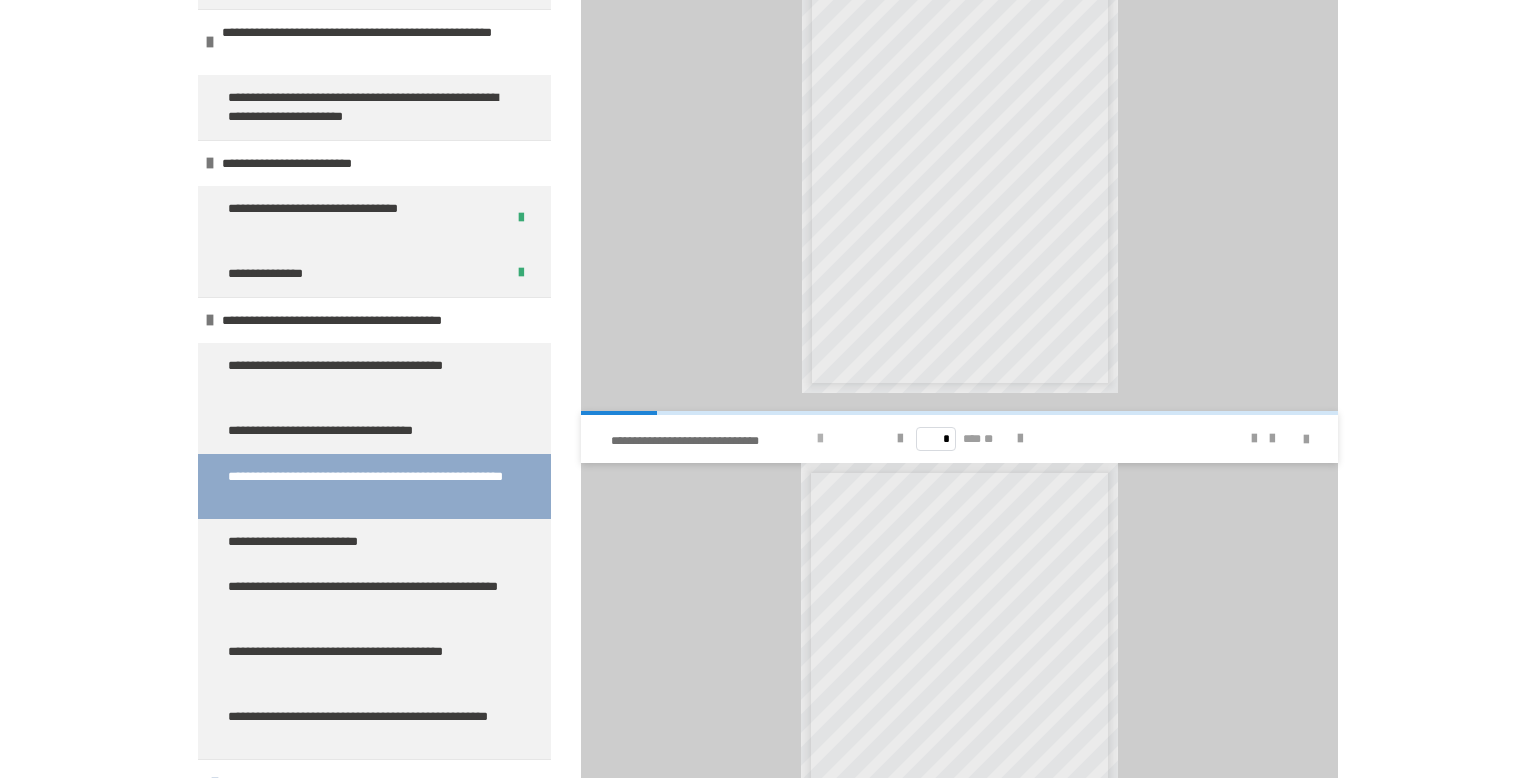 click at bounding box center [820, 439] 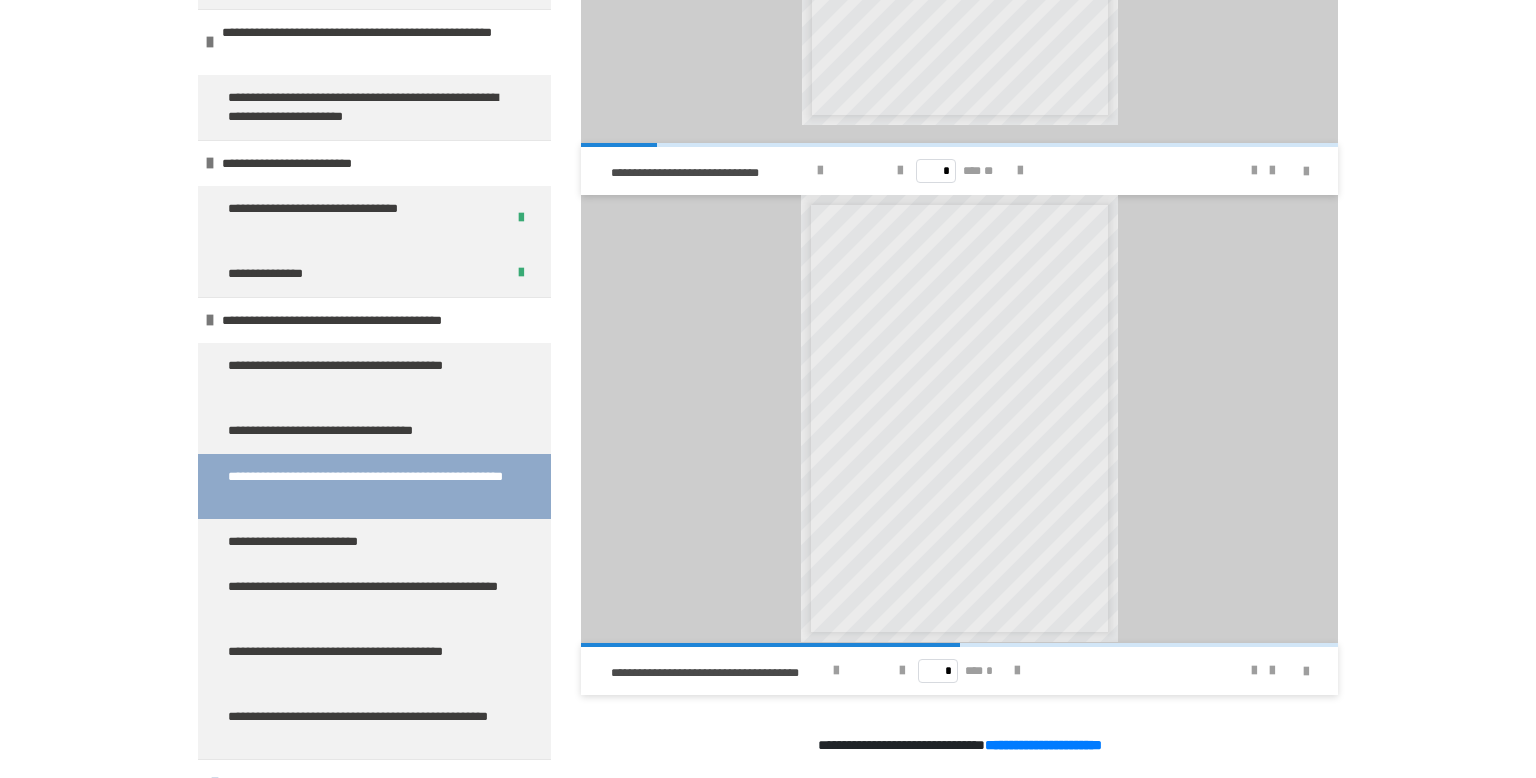 scroll, scrollTop: 2382, scrollLeft: 0, axis: vertical 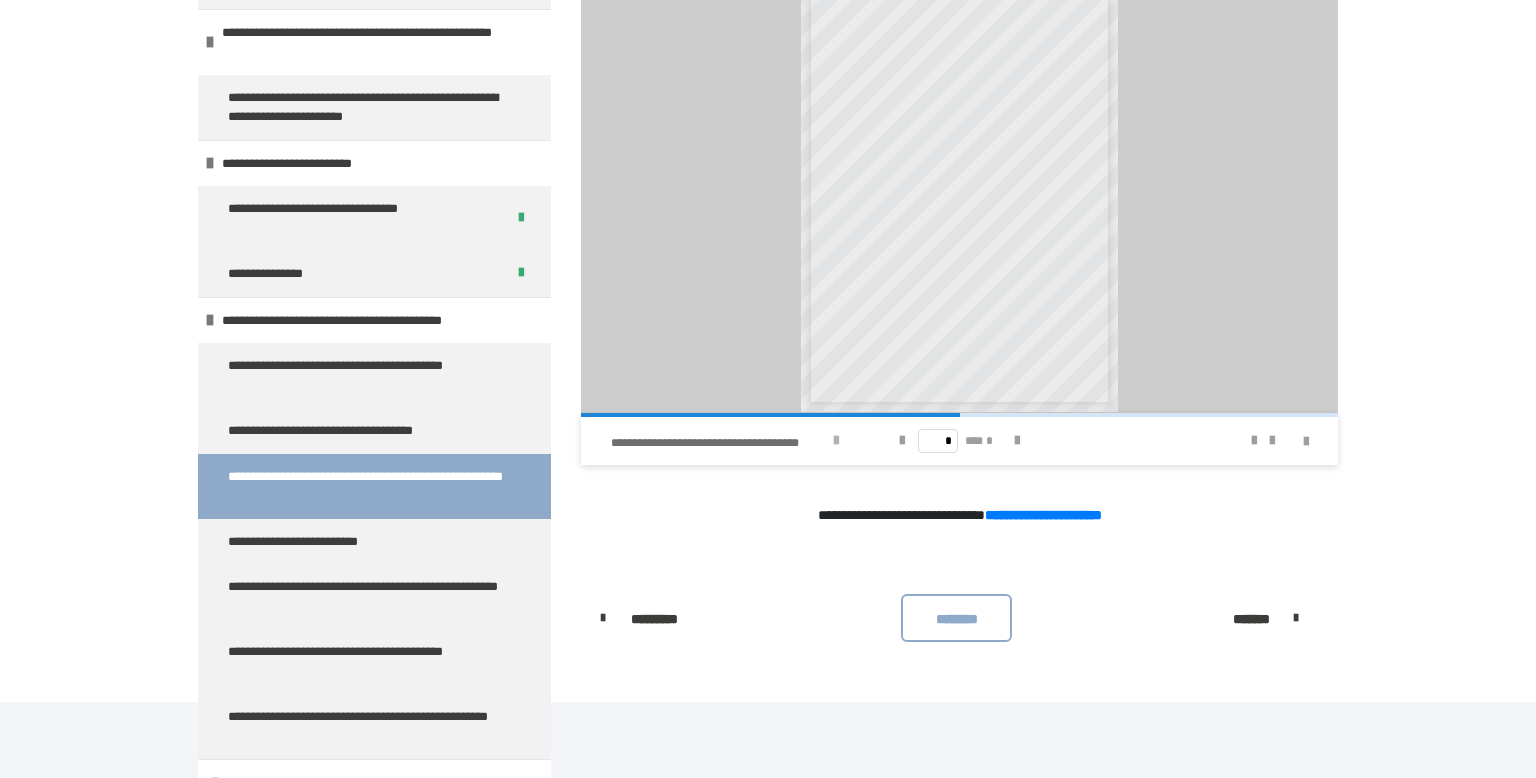 click at bounding box center [836, 441] 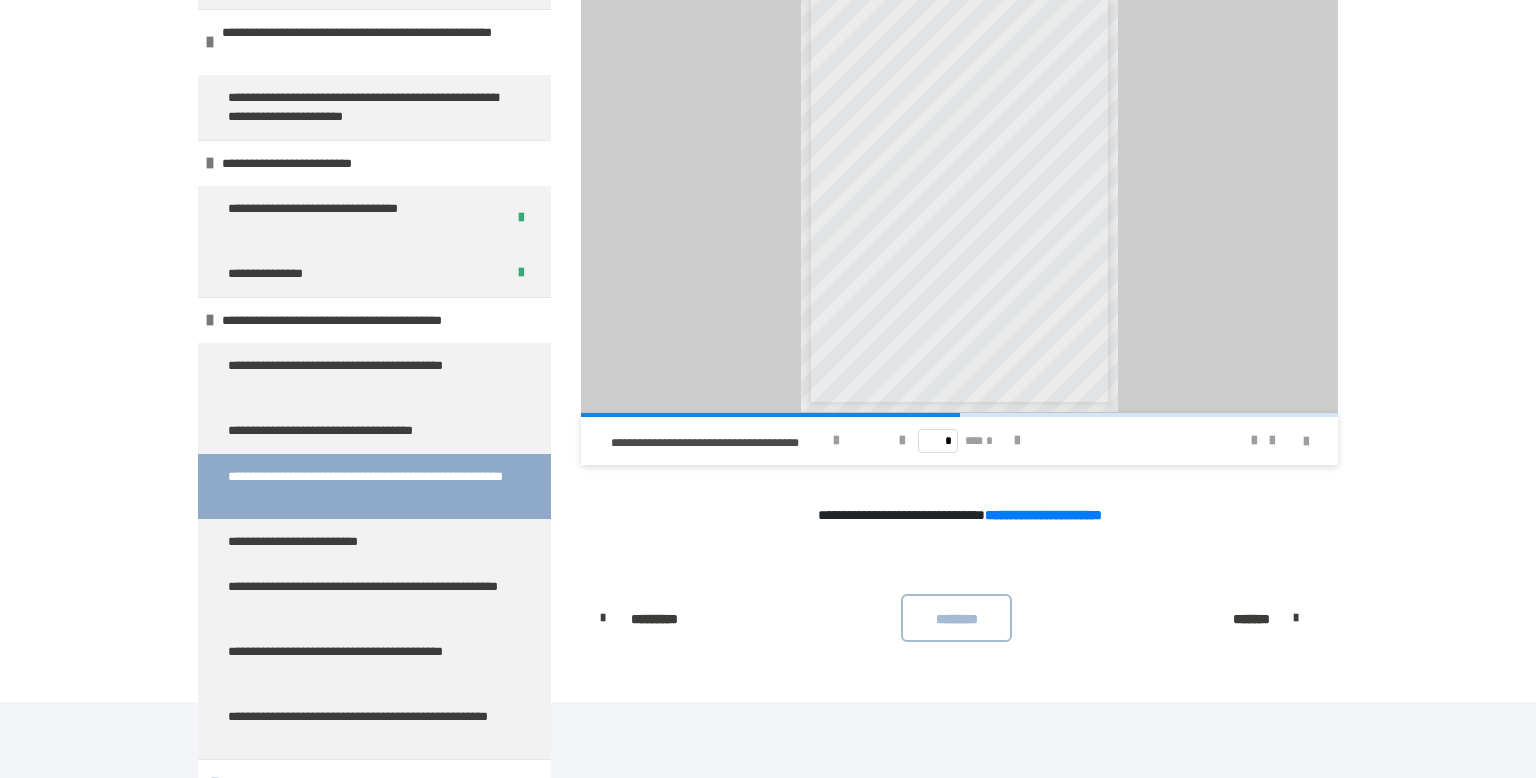 click on "********" at bounding box center (956, 618) 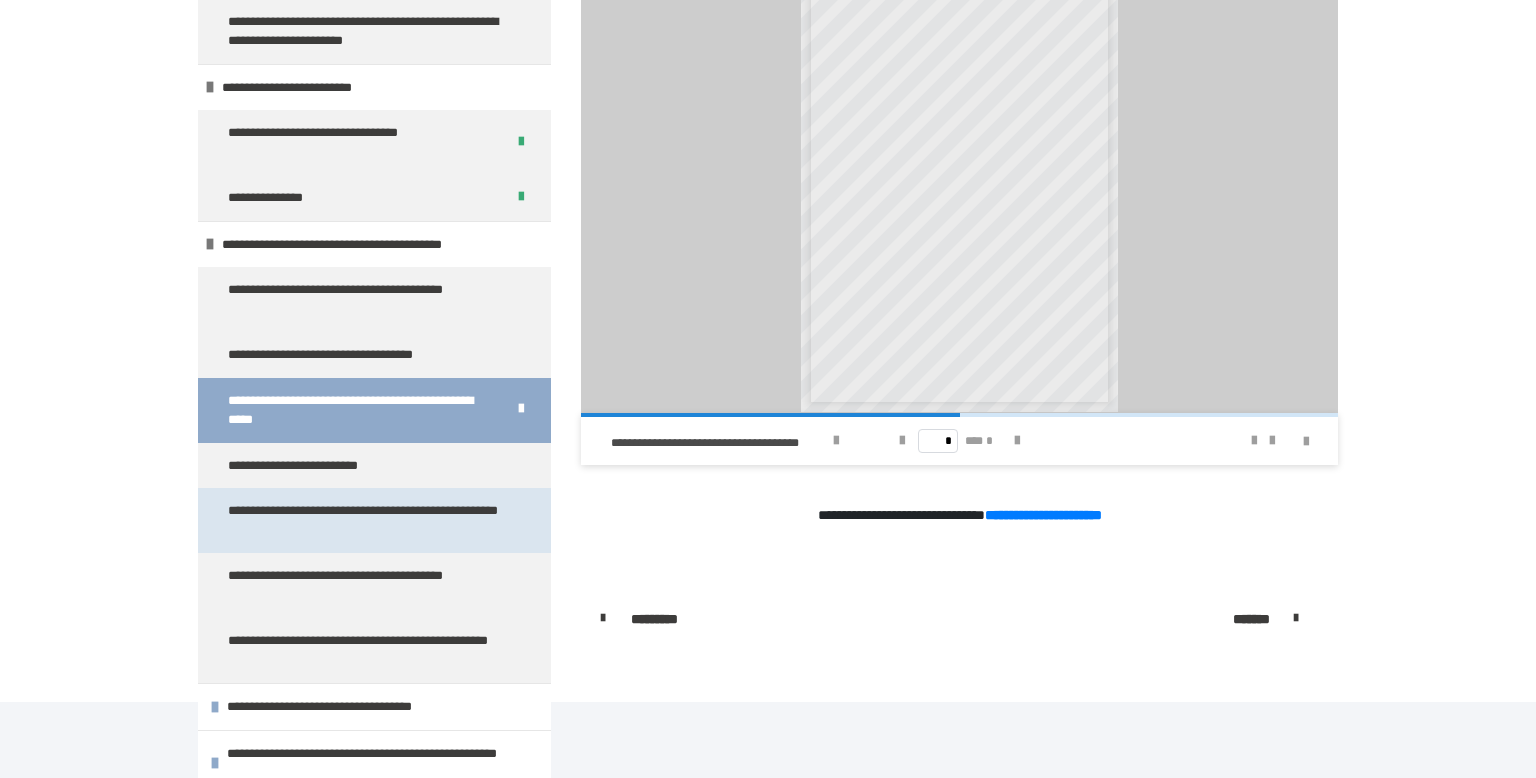 scroll, scrollTop: 2698, scrollLeft: 0, axis: vertical 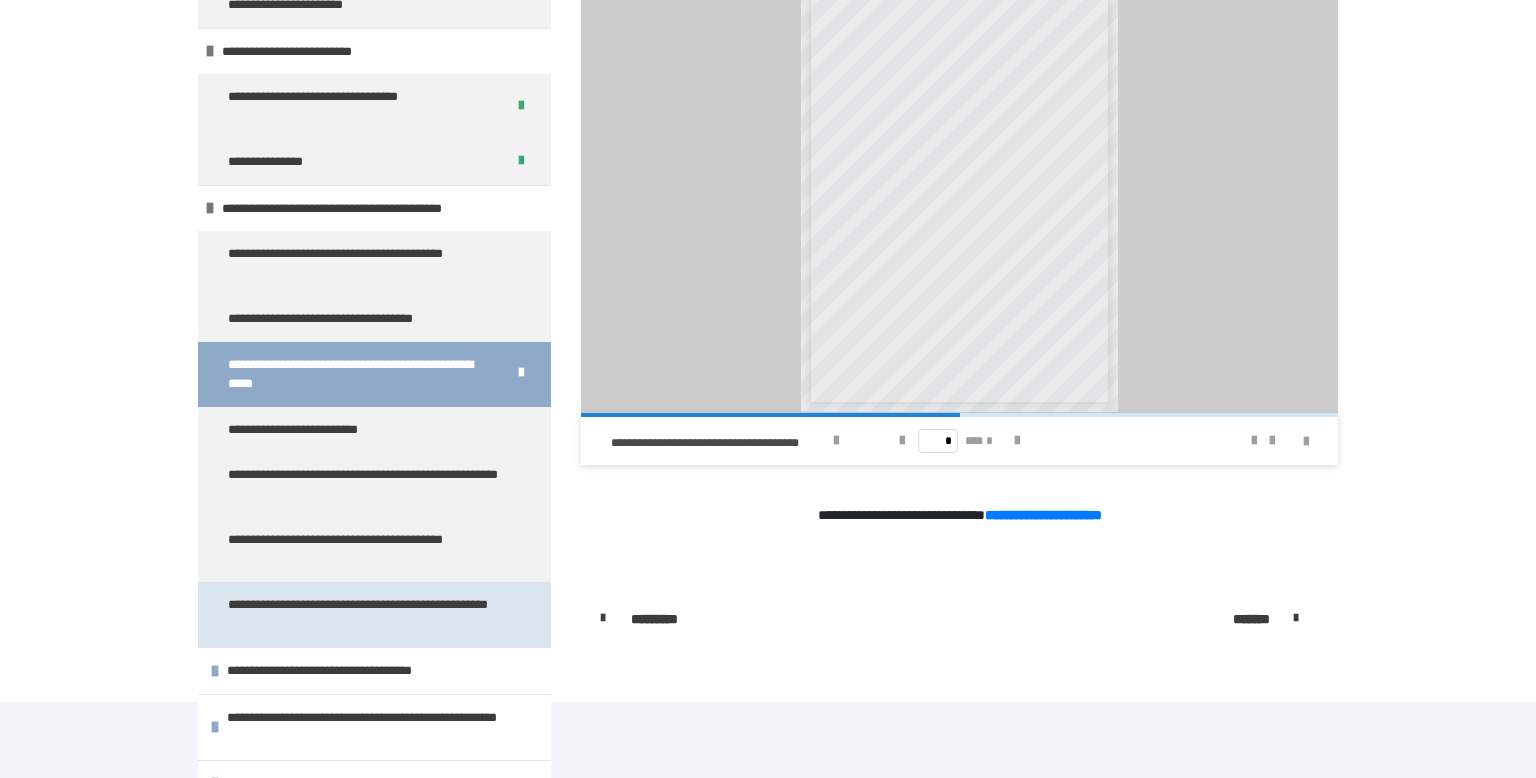 click on "**********" at bounding box center [366, 614] 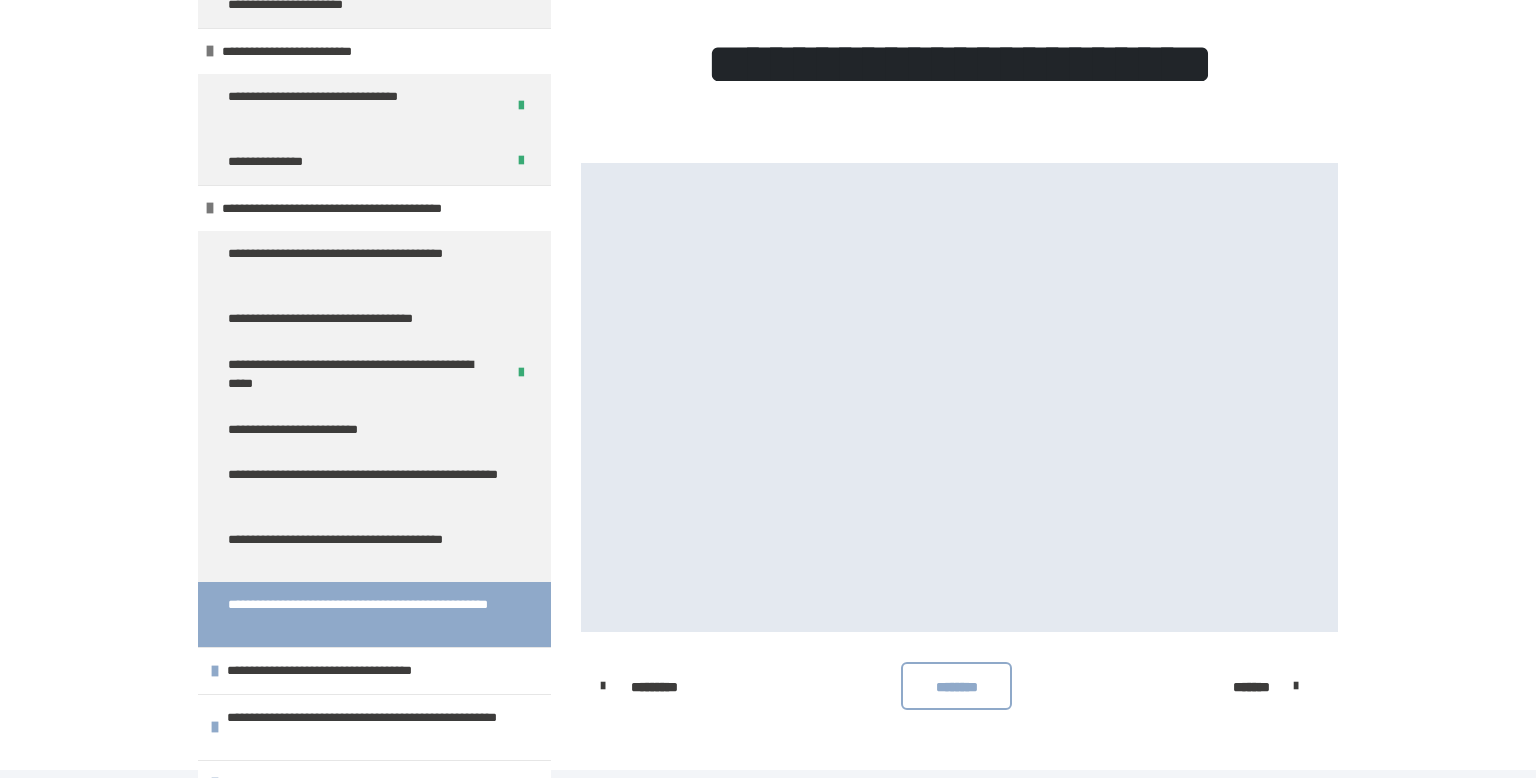 scroll, scrollTop: 498, scrollLeft: 0, axis: vertical 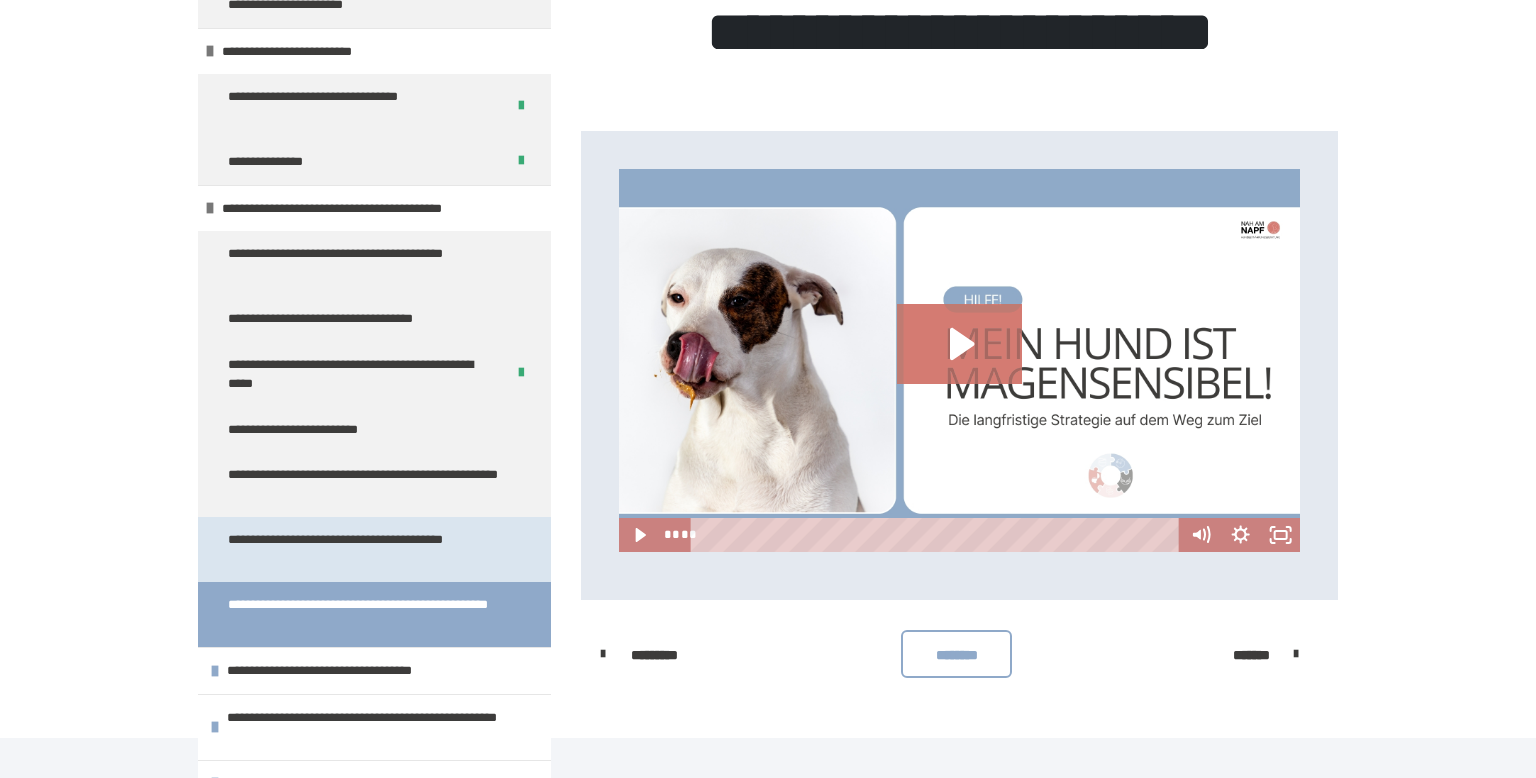 click on "**********" at bounding box center [366, 549] 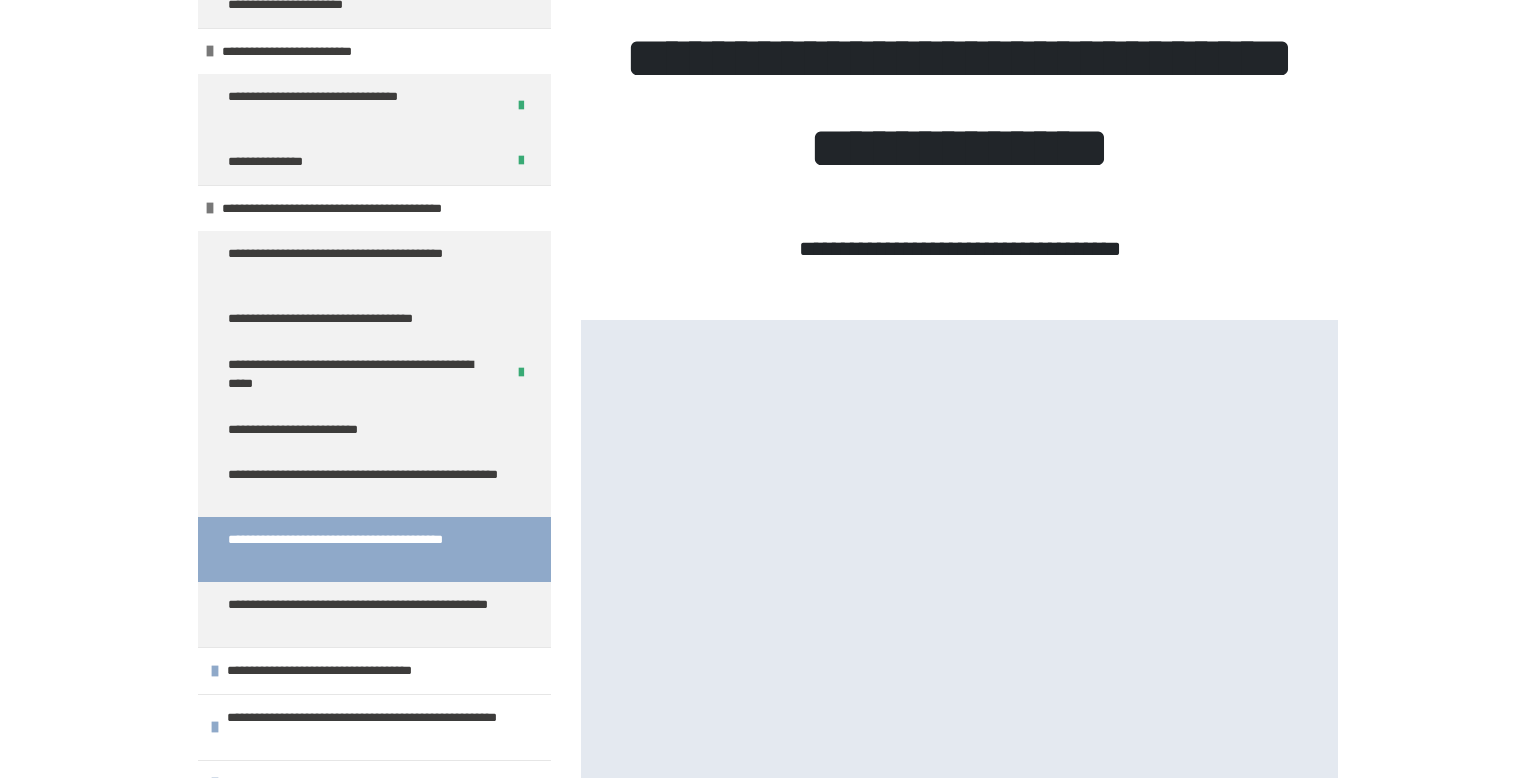 scroll, scrollTop: 489, scrollLeft: 0, axis: vertical 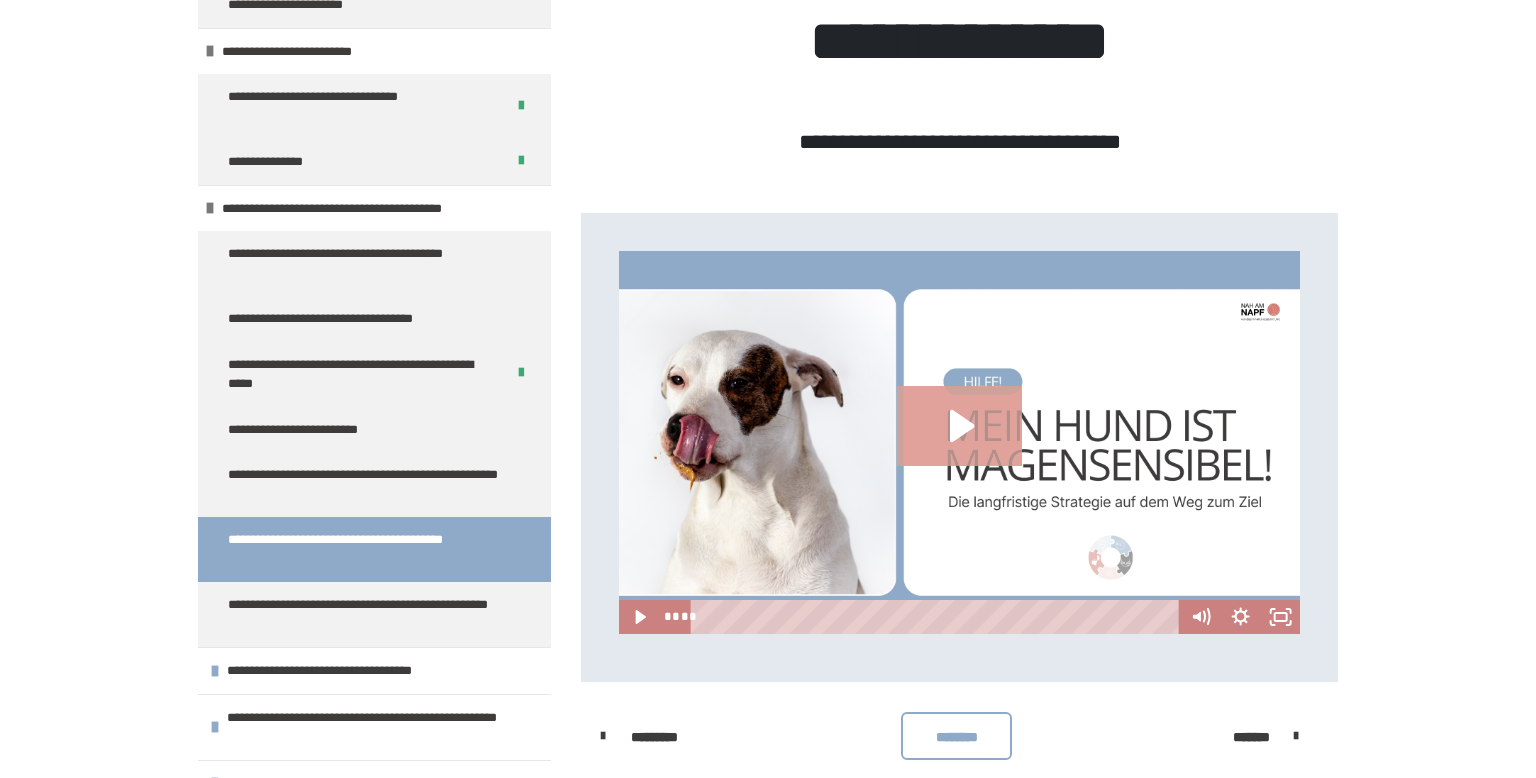 click 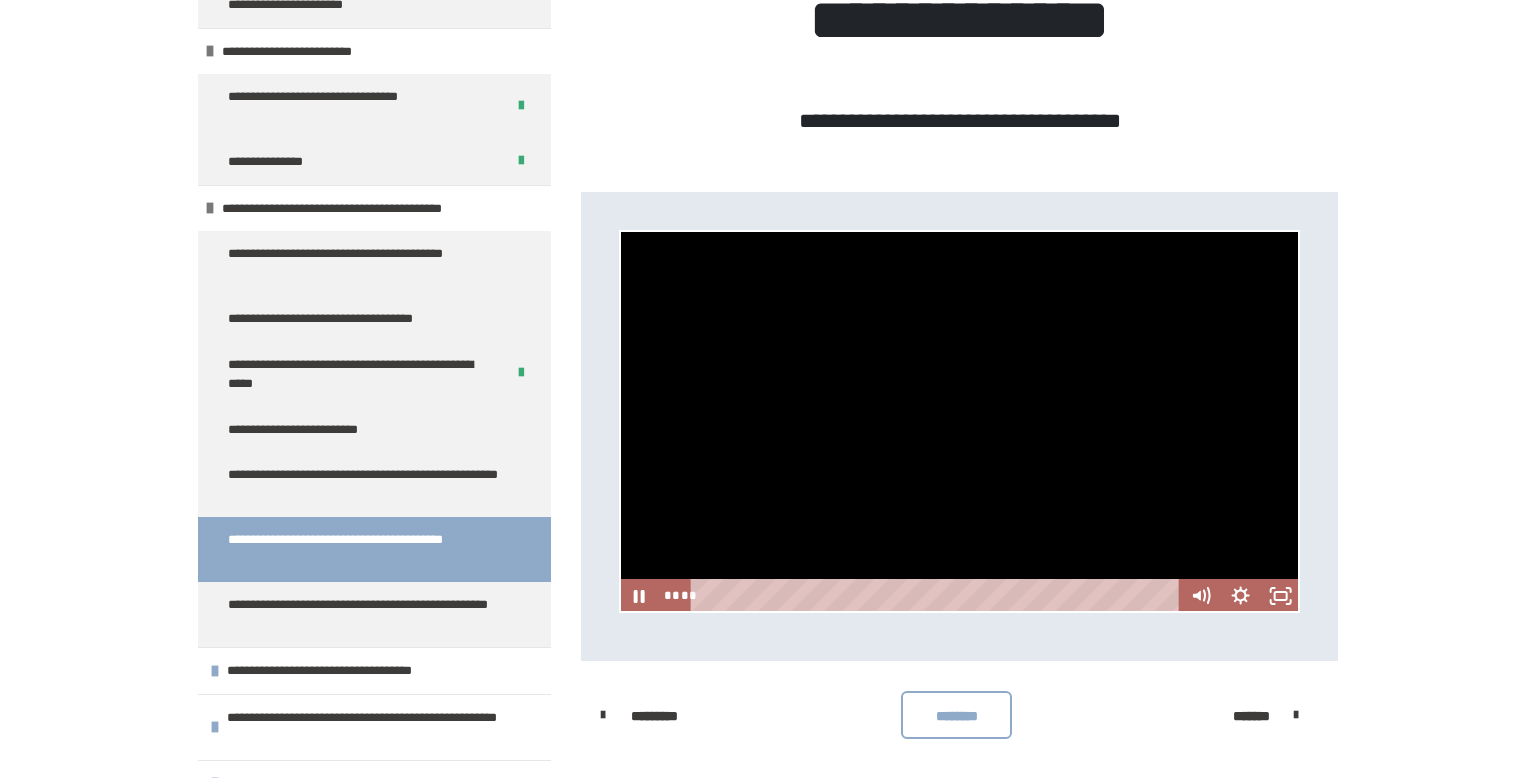 scroll, scrollTop: 531, scrollLeft: 0, axis: vertical 